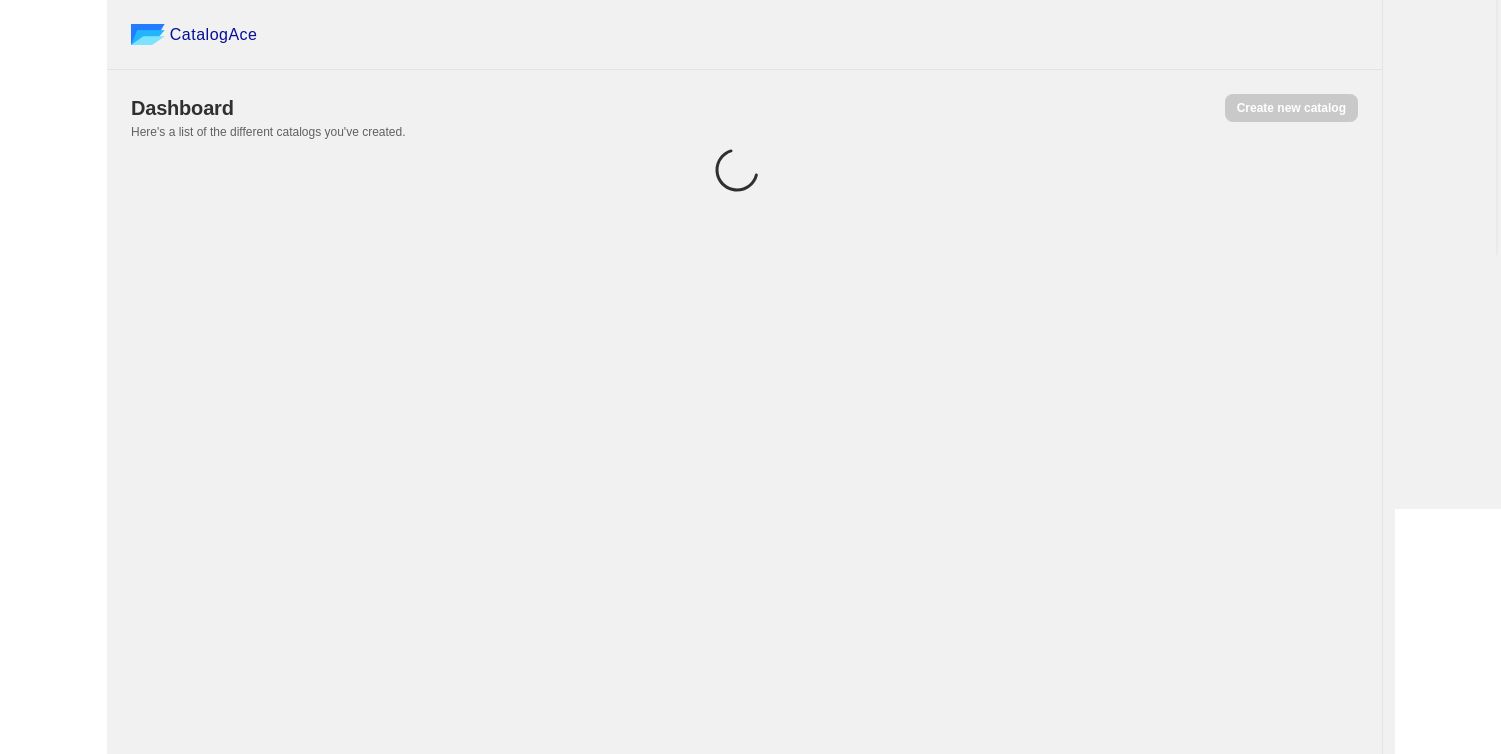scroll, scrollTop: 0, scrollLeft: 0, axis: both 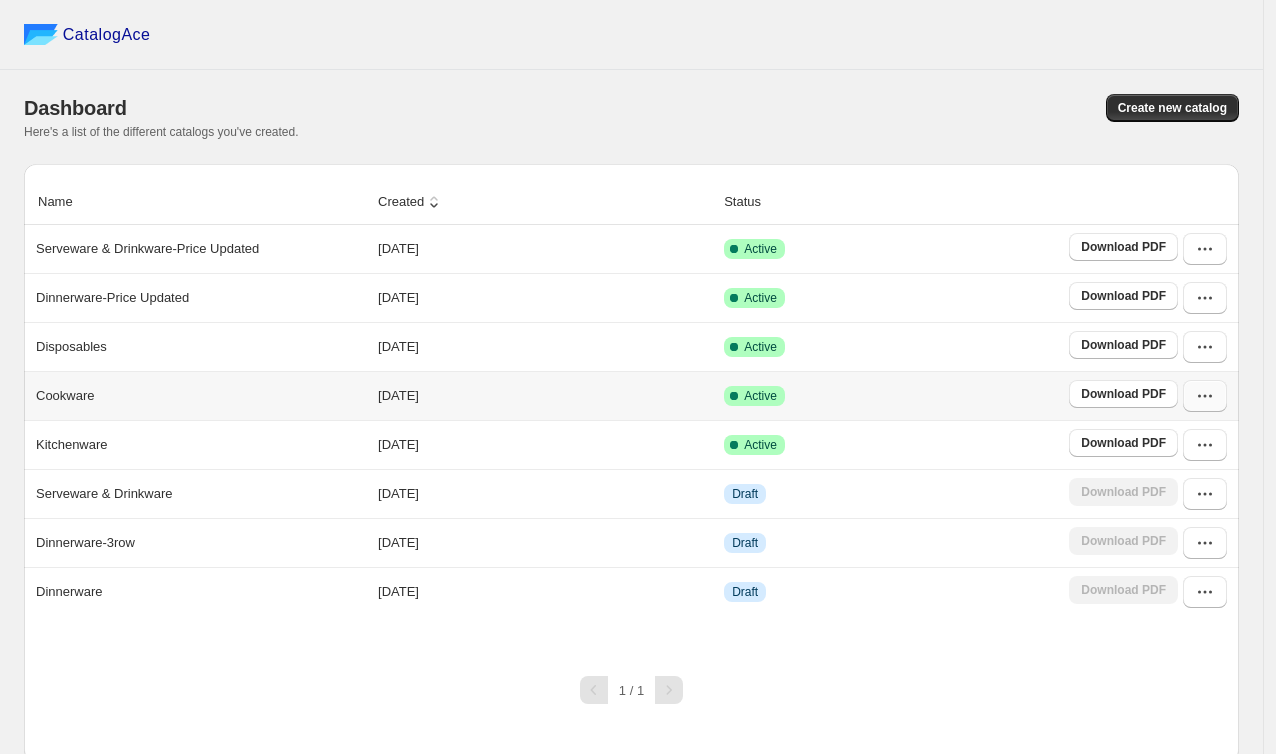 click 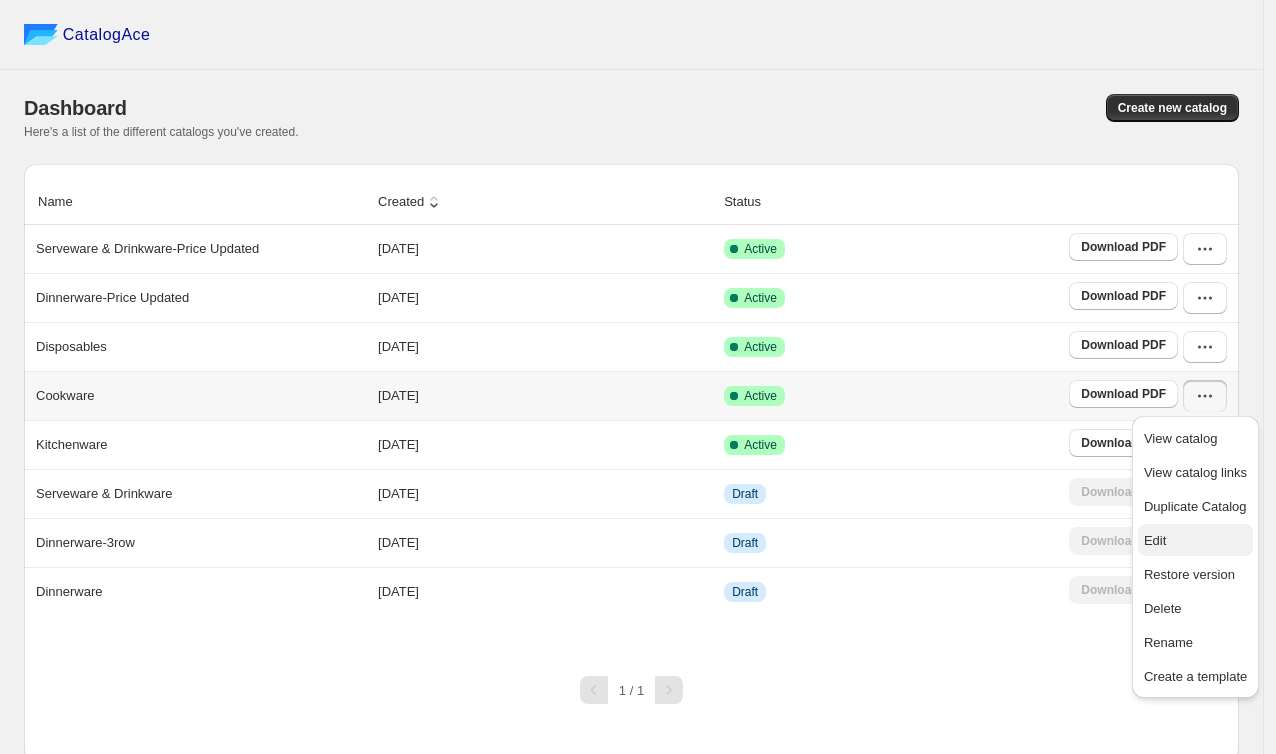 click on "Edit" at bounding box center (1195, 541) 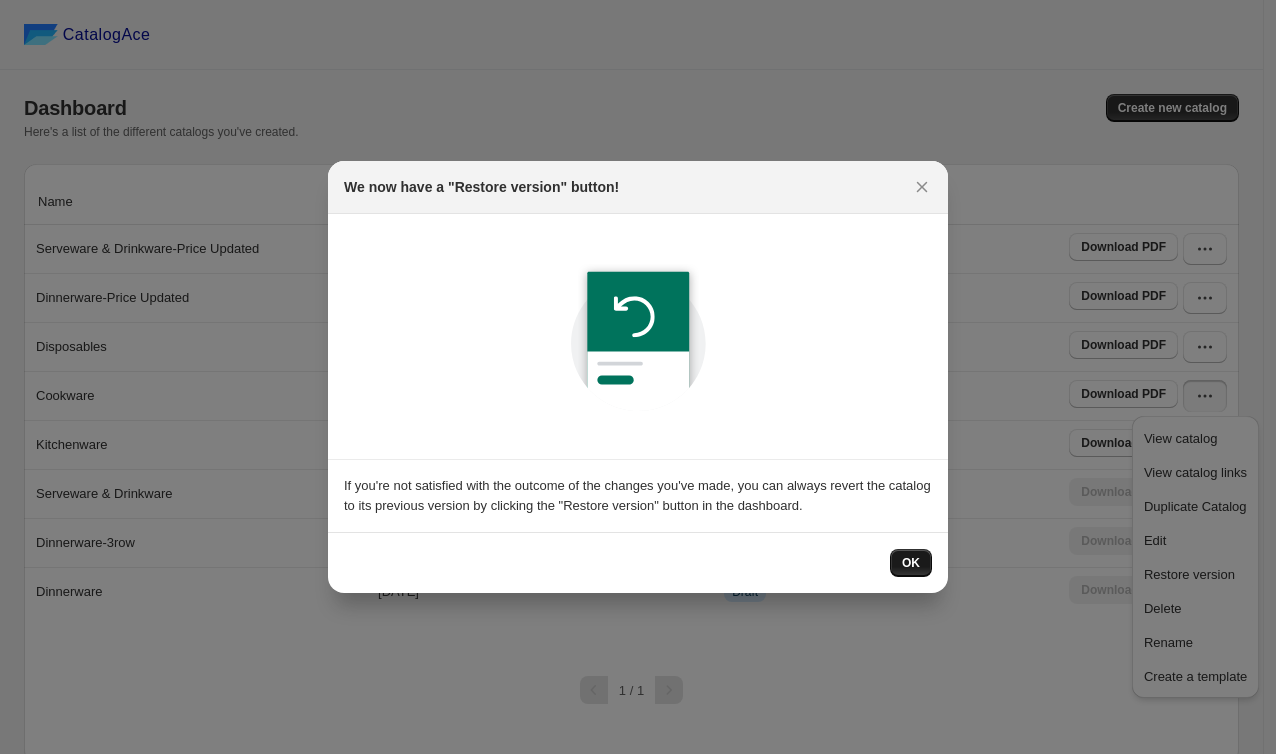 click on "OK" at bounding box center (911, 563) 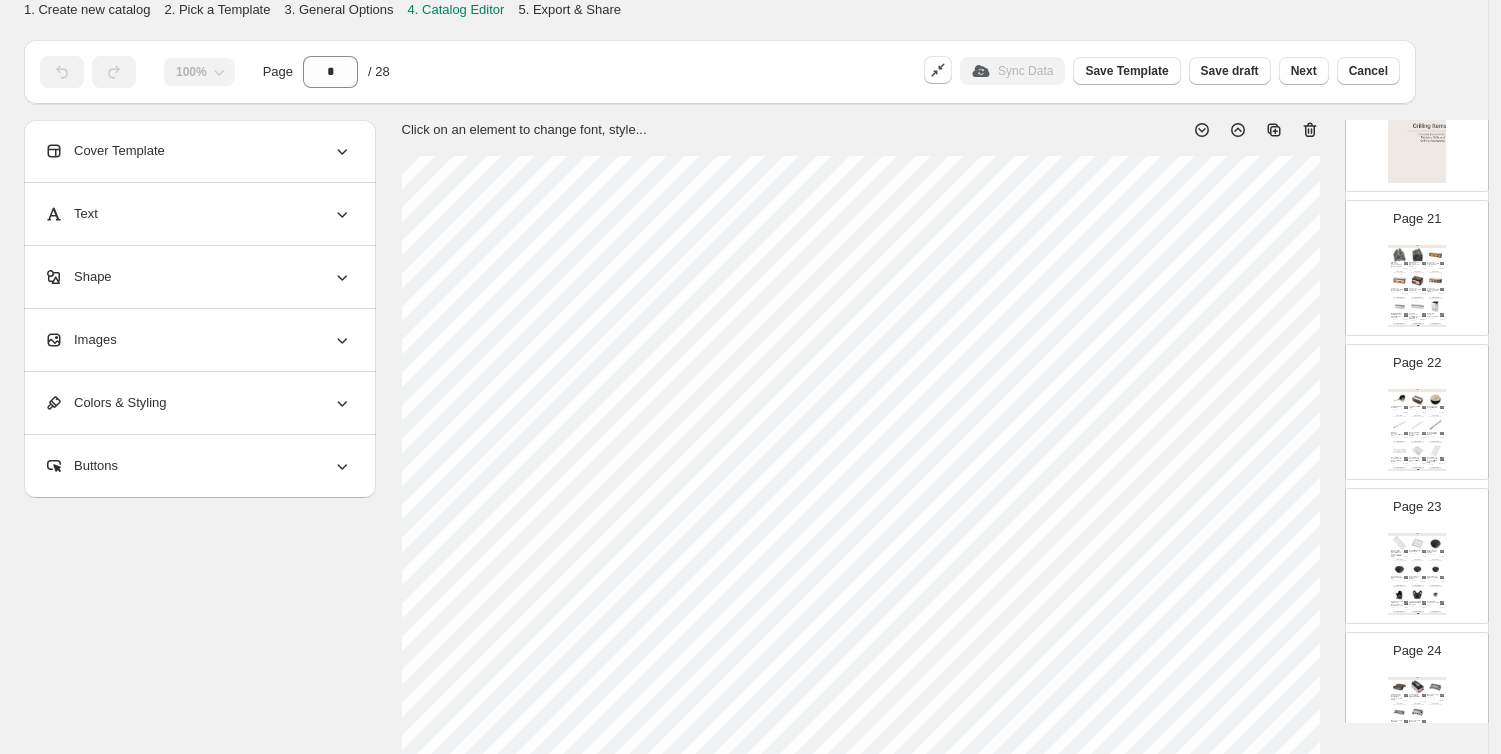 scroll, scrollTop: 3000, scrollLeft: 0, axis: vertical 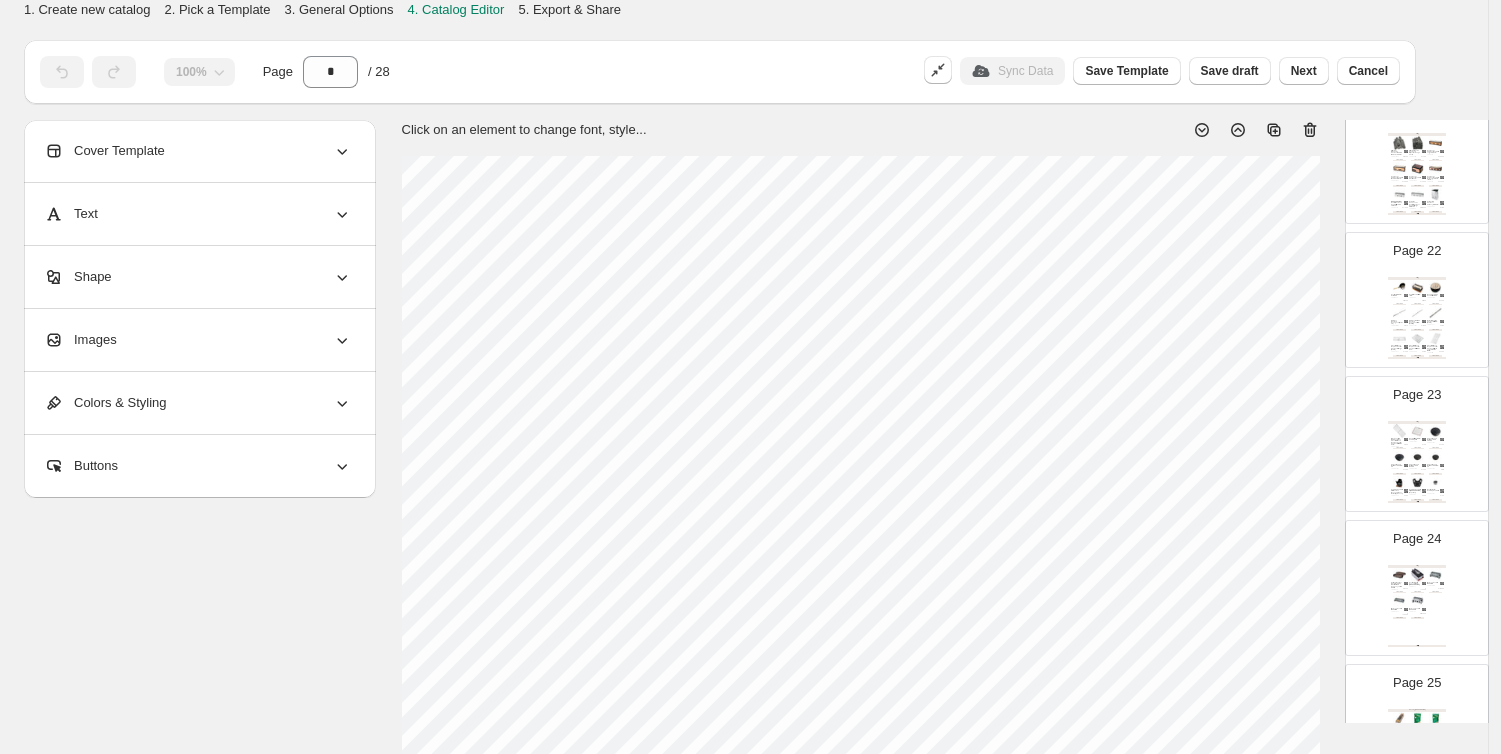 click at bounding box center (1435, 338) 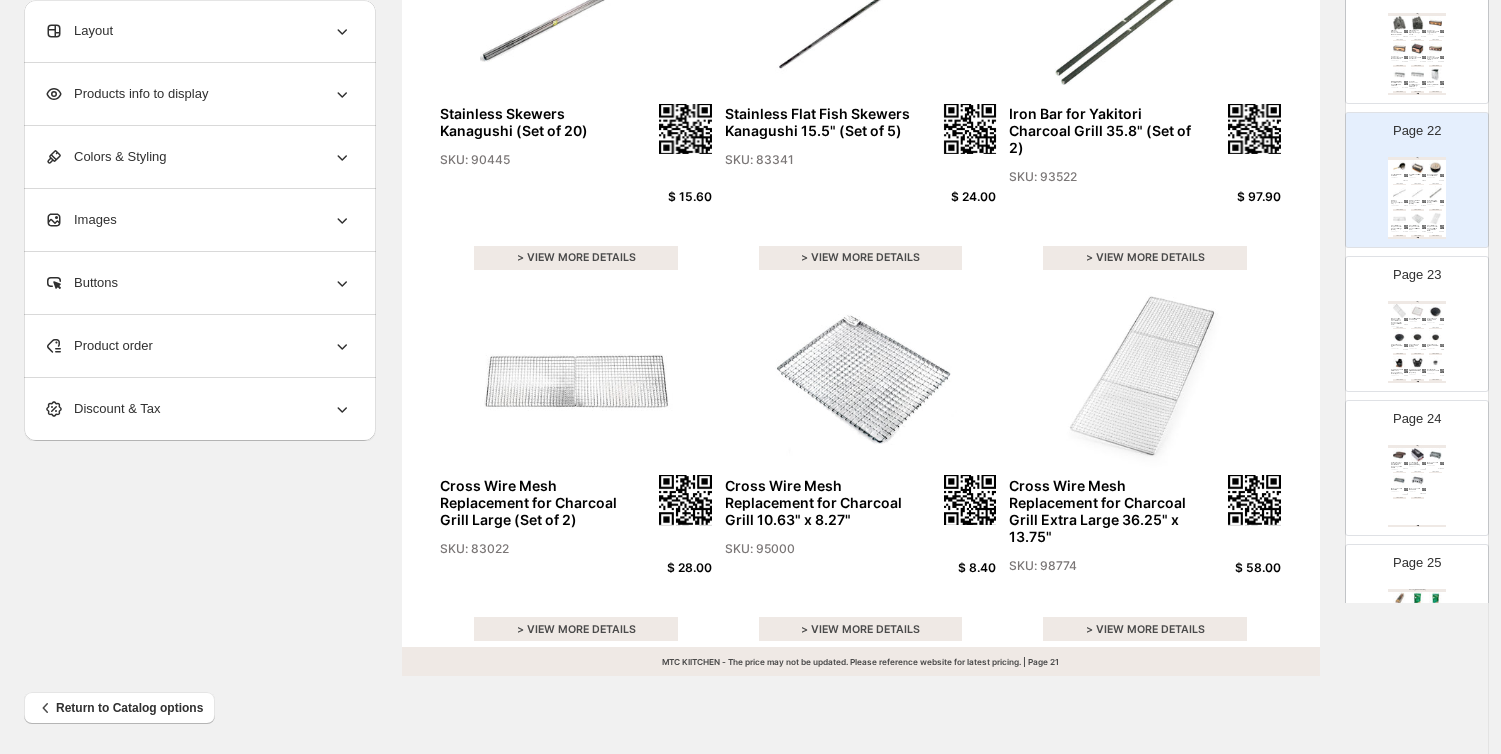 scroll, scrollTop: 672, scrollLeft: 0, axis: vertical 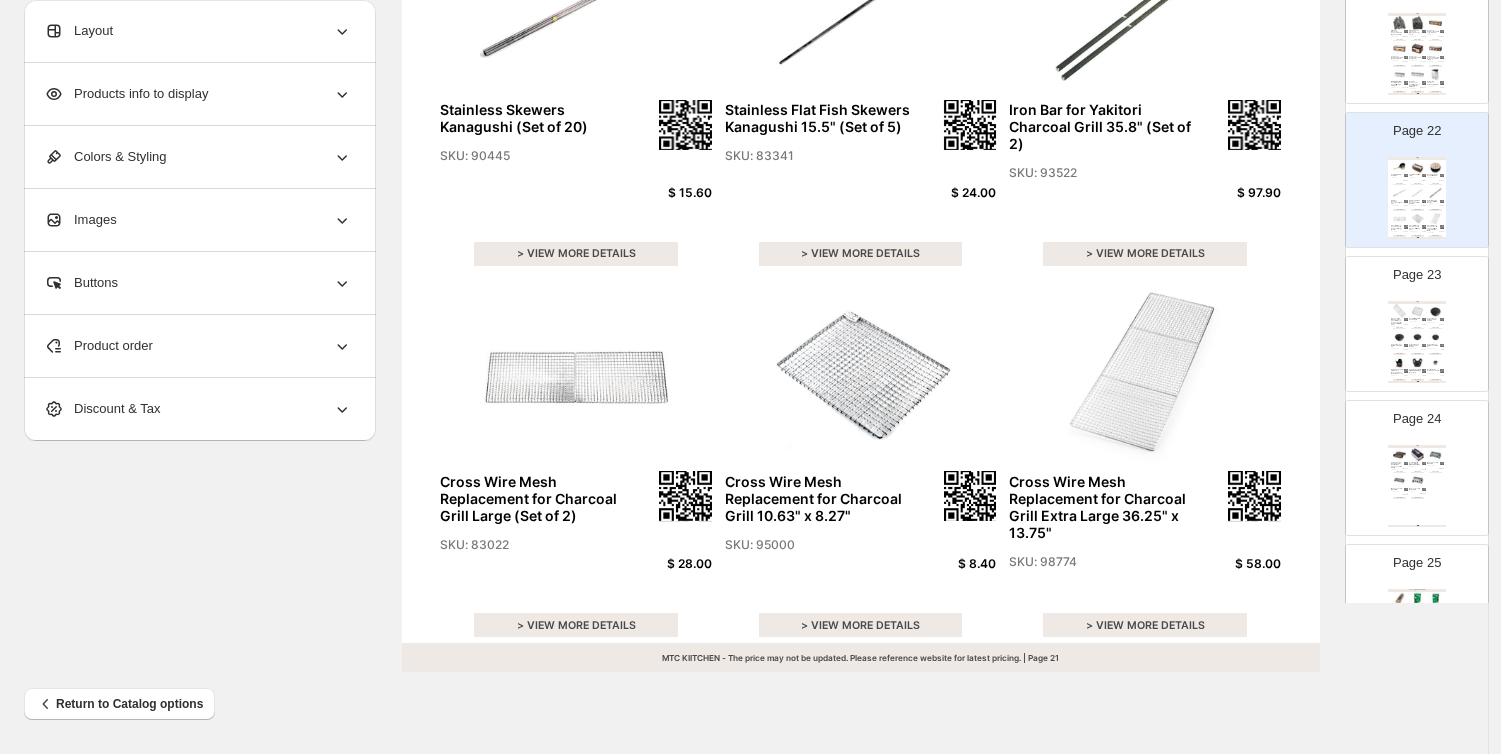 click on "Grilling [Clearance] 18-8 Stainless Steel Cross Wire Mesh Replacement for Charcoal Grill 21.25" x 8.25" SKU:  83008 $ 79.00 > VIEW MORE DETAILS Spare Grill 5.9" x 5.9" for Tabletop Grill SKU:  93945 $ 3.00 > VIEW MORE DETAILS Ishiyaki Round Hot Stone Plate 7.08" dia SKU:  96348 $ 66.00 > VIEW MORE DETAILS Ishiyaki Round Hot Stone Plate 5.9" dia SKU:  96347 $ 39.00 > VIEW MORE DETAILS Ishiyaki Round Hot Stone Plate 5.23" dia SKU:  96346 $ 36.00 > VIEW MORE DETAILS Ishiyaki Round Hot Stone Plate 4.3" dia SKU:  96345 $ 18.70 > VIEW MORE DETAILS Tabletop Konro Grill with Wooden Base and Fuel Holder (3 piece set) SKU:  93335 $ 12.00 > VIEW MORE DETAILS Tabletop Konro Grill for [PERSON_NAME] (Paper Pot) SKU:  89133 $ 12.00 > VIEW MORE DETAILS Fuel Holder for Tabletop Konro Grill SKU:  96841 $ 2.80 > VIEW MORE DETAILS MTC KIITCHEN - The price may not be updated. Please reference website for latest pricing. | Page undefined" at bounding box center (1417, 342) 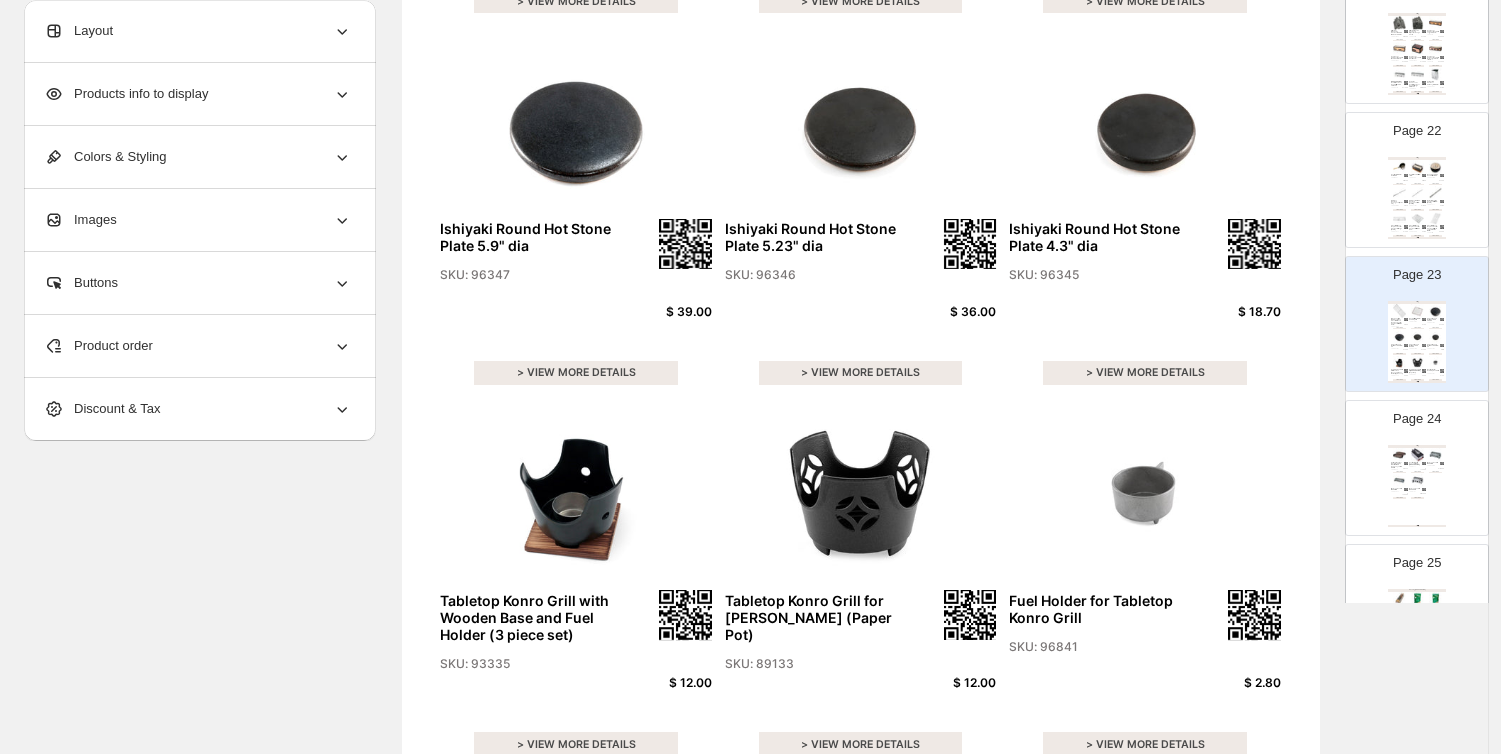 scroll, scrollTop: 560, scrollLeft: 0, axis: vertical 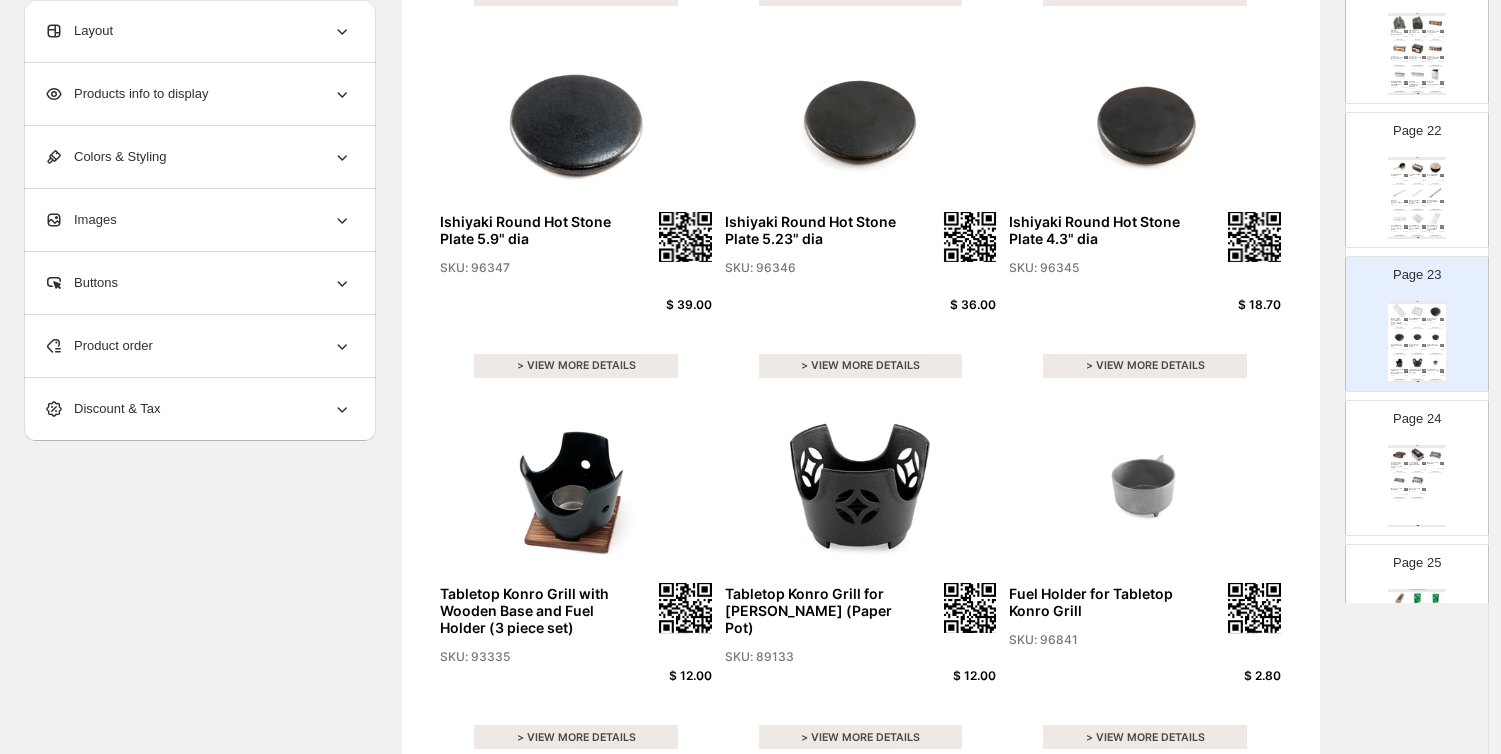 click on "Grilling Zojirushi Gourmet Sizzler Tabletop Electric Griddle Teppanyaki EA-DCC10 SKU:  15035 $ 169.99 > VIEW MORE DETAILS Cast Iron Electric Gyoza Griddle "[PERSON_NAME]" SKU:  9321 $ 2380.00 > VIEW MORE DETAILS Maruzen Gas Grill MGK-310B SKU:  95040 $ 2100.00 > VIEW MORE DETAILS Maruzen Gas Grill MGK-314B SKU:  95033 $ 2600.00 > VIEW MORE DETAILS Maruzen Gas Grill MGK-308B SKU:  9261 $ 1460.00 > VIEW MORE DETAILS MTC KIITCHEN - The price may not be updated. Please reference website for latest pricing. | Page undefined" at bounding box center [1417, 486] 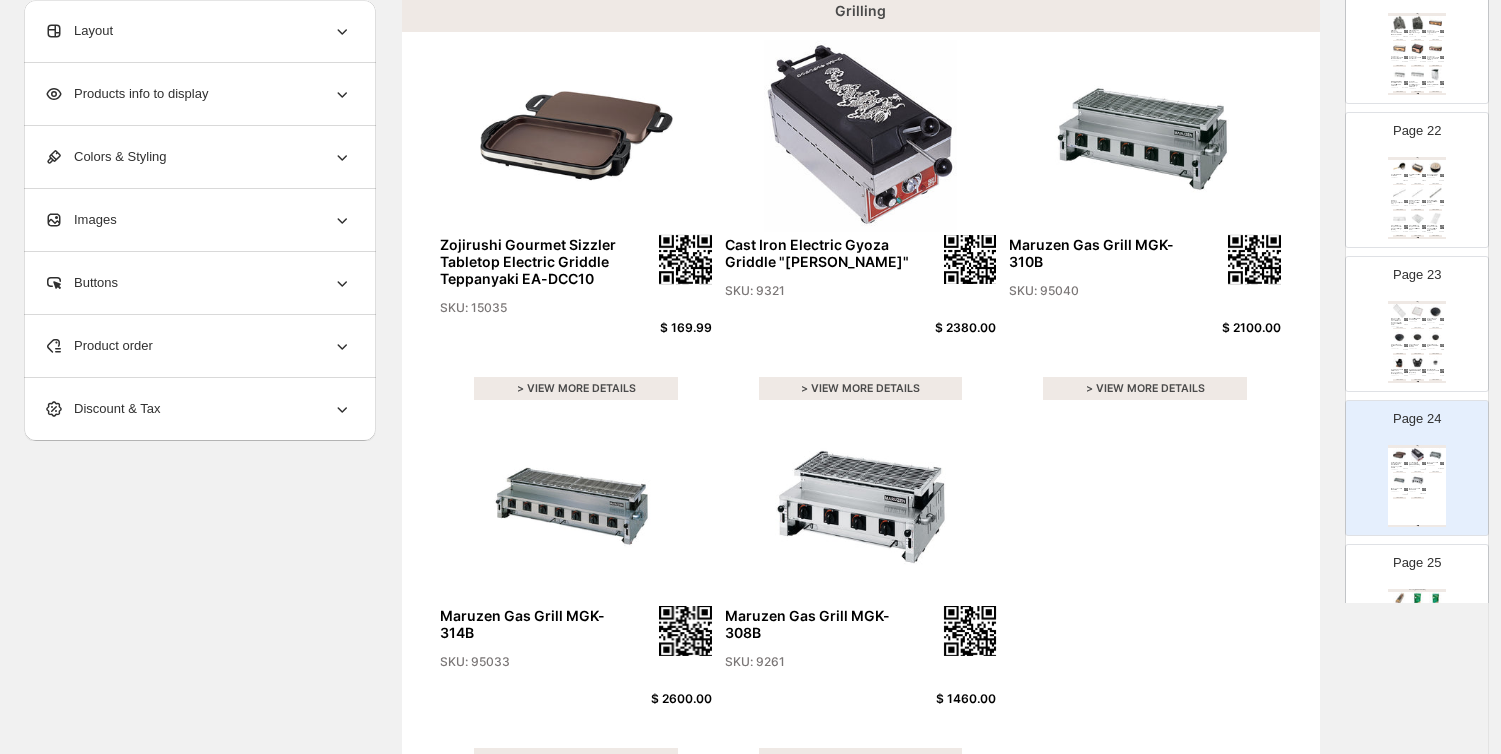 scroll, scrollTop: 116, scrollLeft: 0, axis: vertical 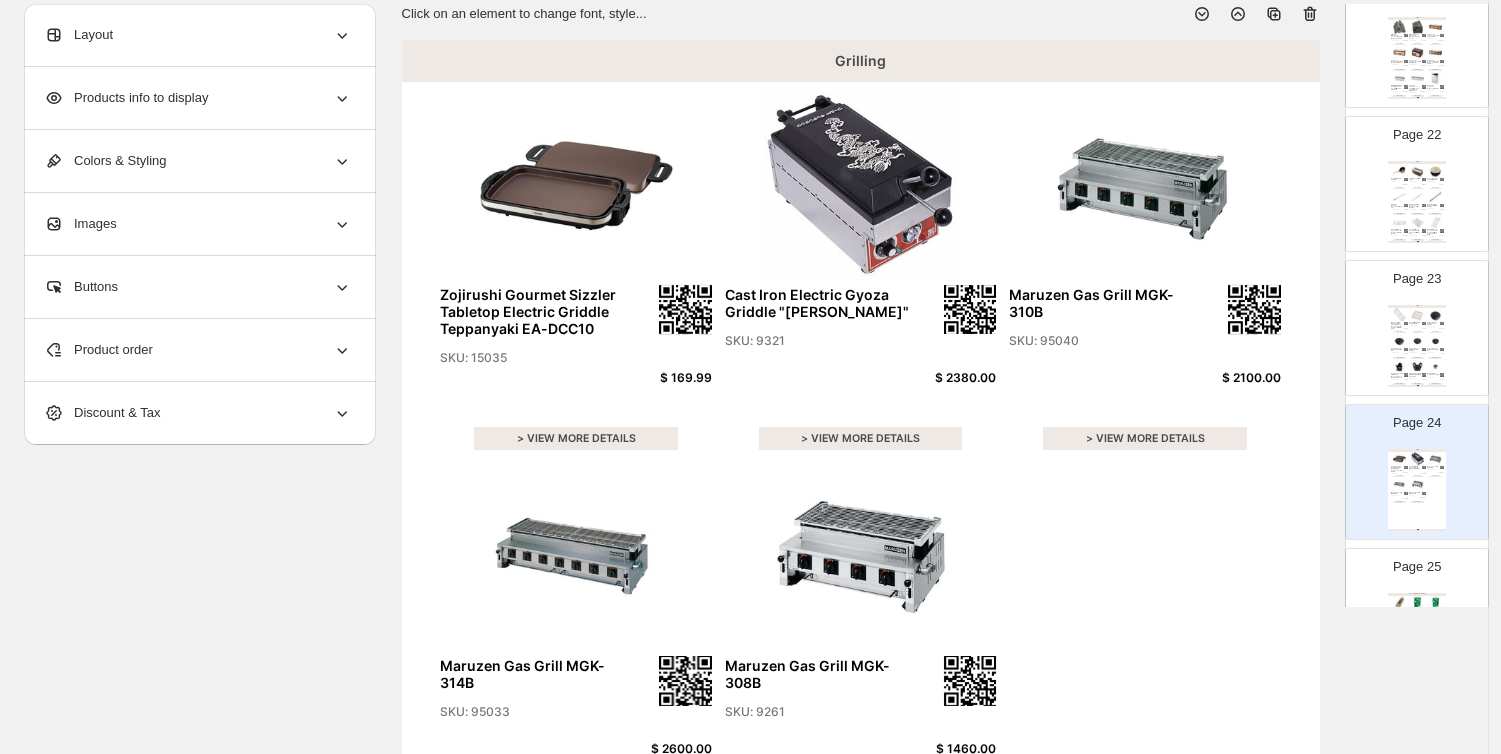 click at bounding box center (1417, 340) 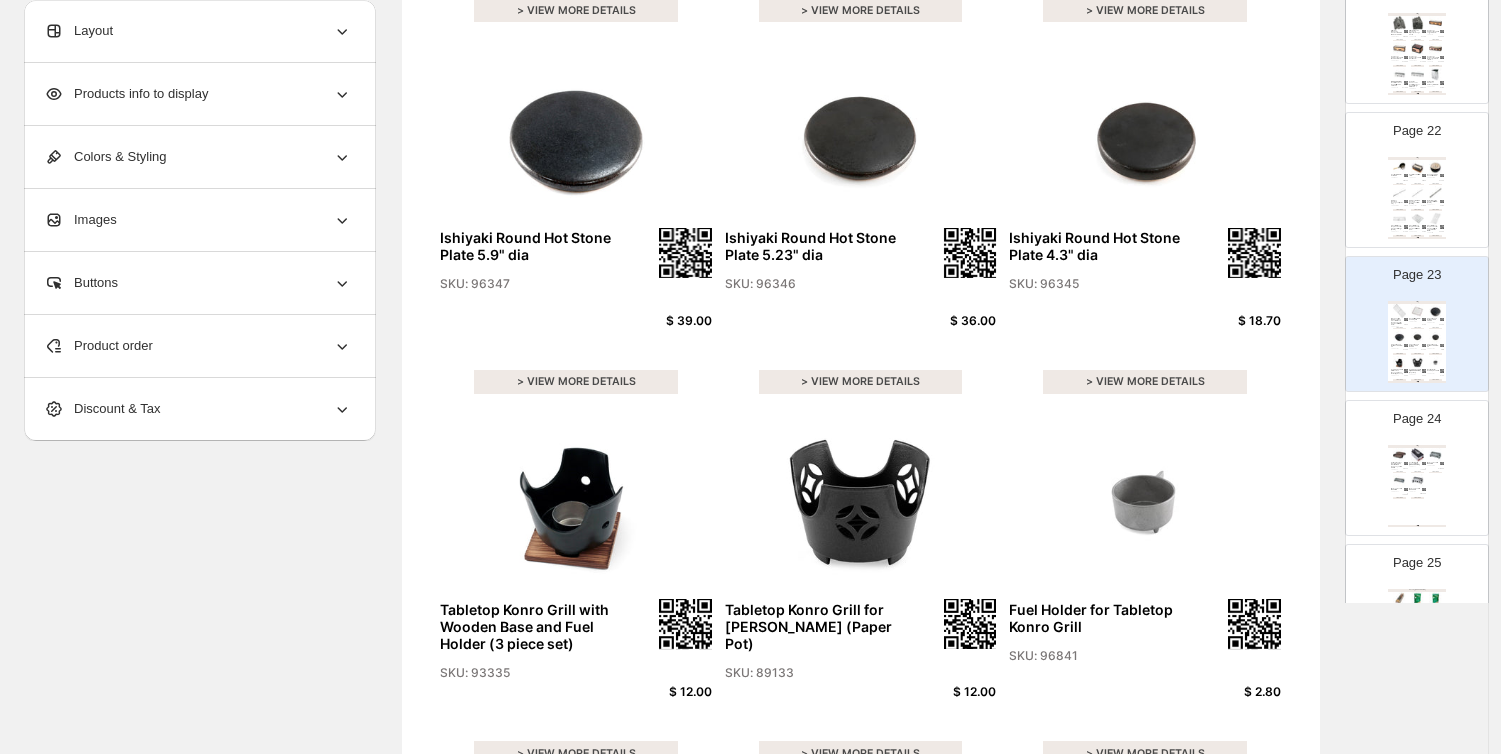 scroll, scrollTop: 672, scrollLeft: 0, axis: vertical 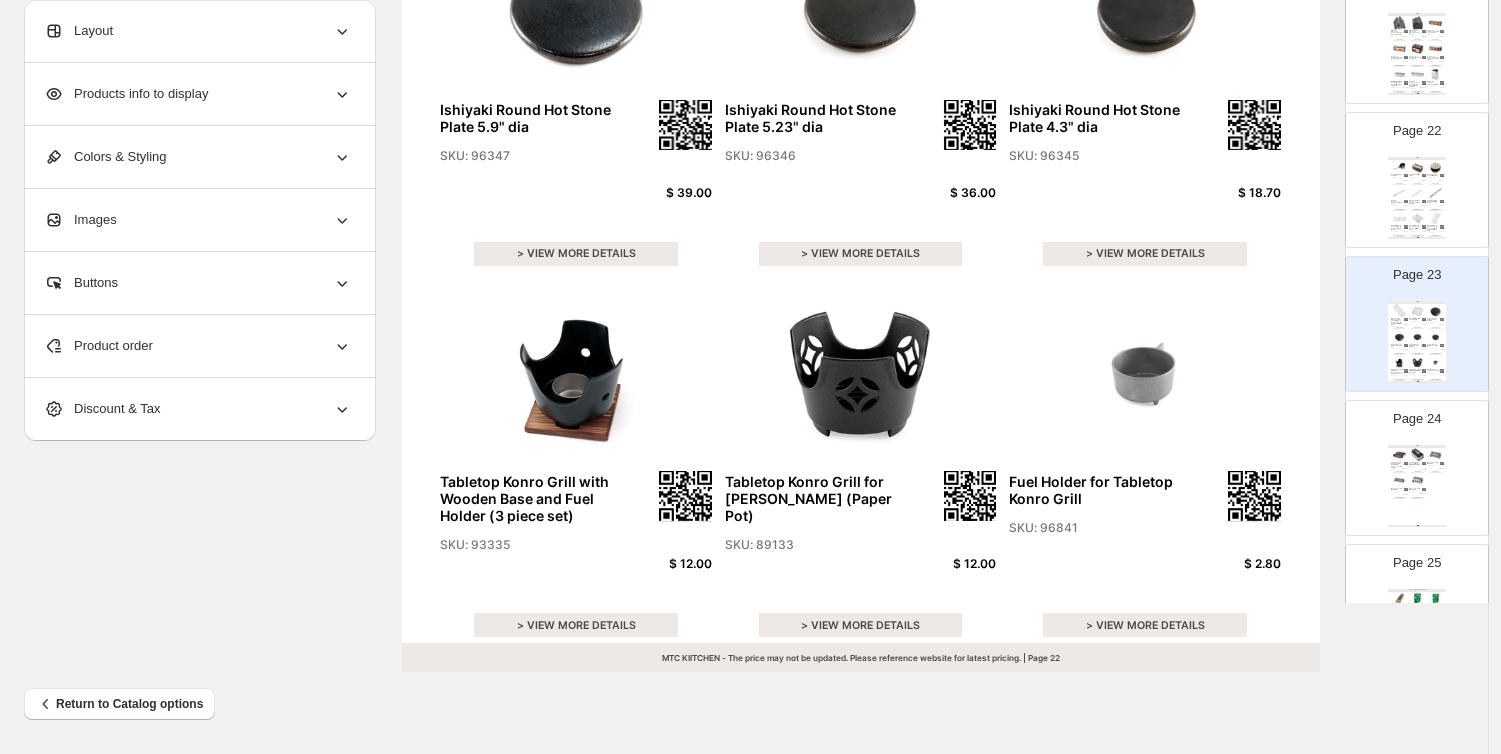 click on "Grilling Cast Iron Fire Starter Pot 8.8" dia SKU:  4682 $ 148.00 > VIEW MORE DETAILS Yakitori Konro Grill 12.6" x 5.5" SKU:  9805 $ 119.00 > VIEW MORE DETAILS Round Tabletop Konro Grill 8.25" dia SKU:  96840 $ 69.00 > VIEW MORE DETAILS Stainless Skewers Kanagushi (Set of 20) SKU:  90445 $ 15.60 > VIEW MORE DETAILS Stainless Flat Fish Skewers Kanagushi 15.5" (Set of 5) SKU:  83341 $ 24.00 > VIEW MORE DETAILS Iron Bar for Yakitori Charcoal Grill 35.8" (Set of 2) SKU:  93522 $ 97.90 > VIEW MORE DETAILS Cross Wire Mesh Replacement for Charcoal Grill Large (Set of 2) SKU:  83022 $ 28.00 > VIEW MORE DETAILS Cross Wire Mesh Replacement for Charcoal Grill 10.63" x 8.27" SKU:  95000 $ 8.40 > VIEW MORE DETAILS Cross Wire Mesh Replacement for Charcoal Grill Extra Large 36.25" x 13.75" SKU:  98774 $ 58.00 > VIEW MORE DETAILS MTC KIITCHEN - The price may not be updated. Please reference website for latest pricing. | Page undefined" at bounding box center (1417, 198) 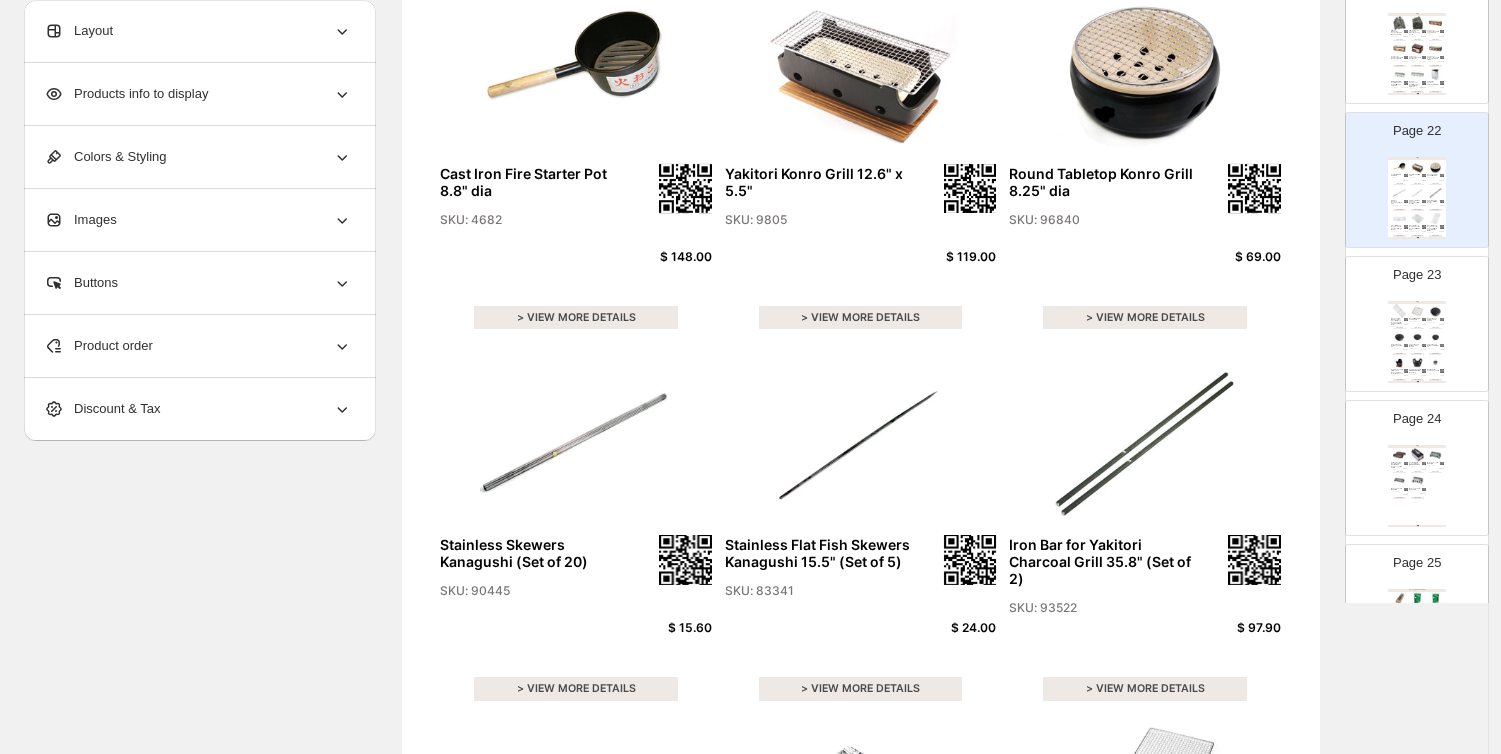 scroll, scrollTop: 0, scrollLeft: 0, axis: both 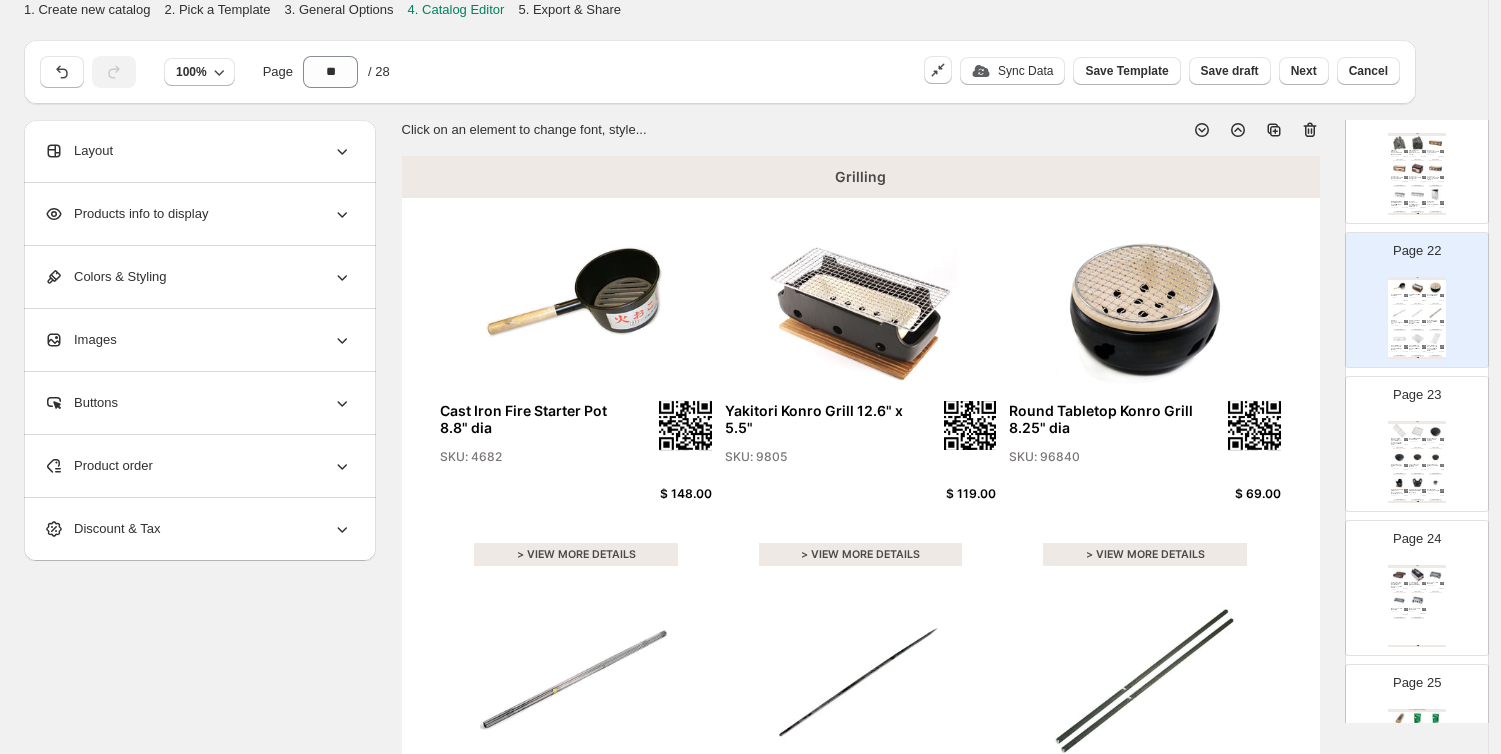click at bounding box center [1399, 194] 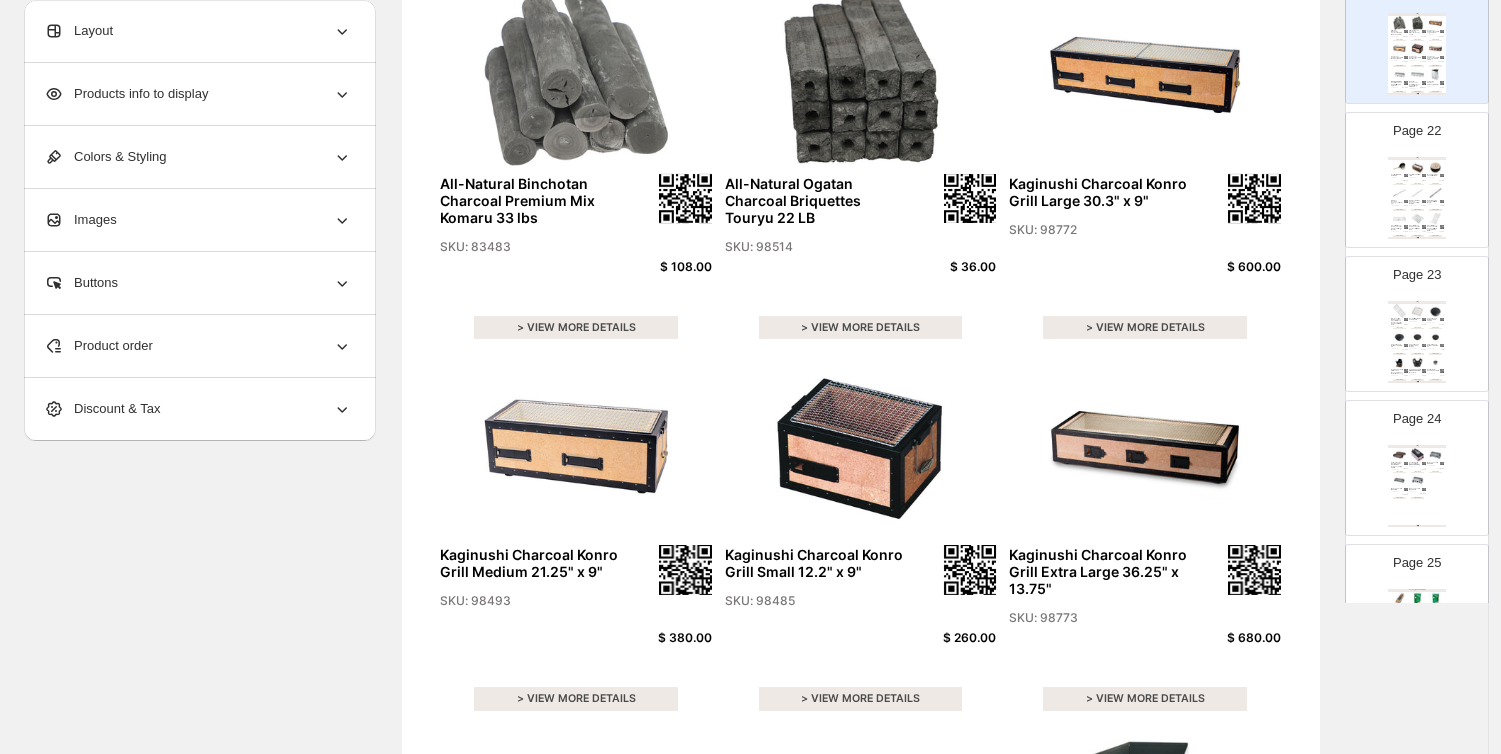 scroll, scrollTop: 116, scrollLeft: 0, axis: vertical 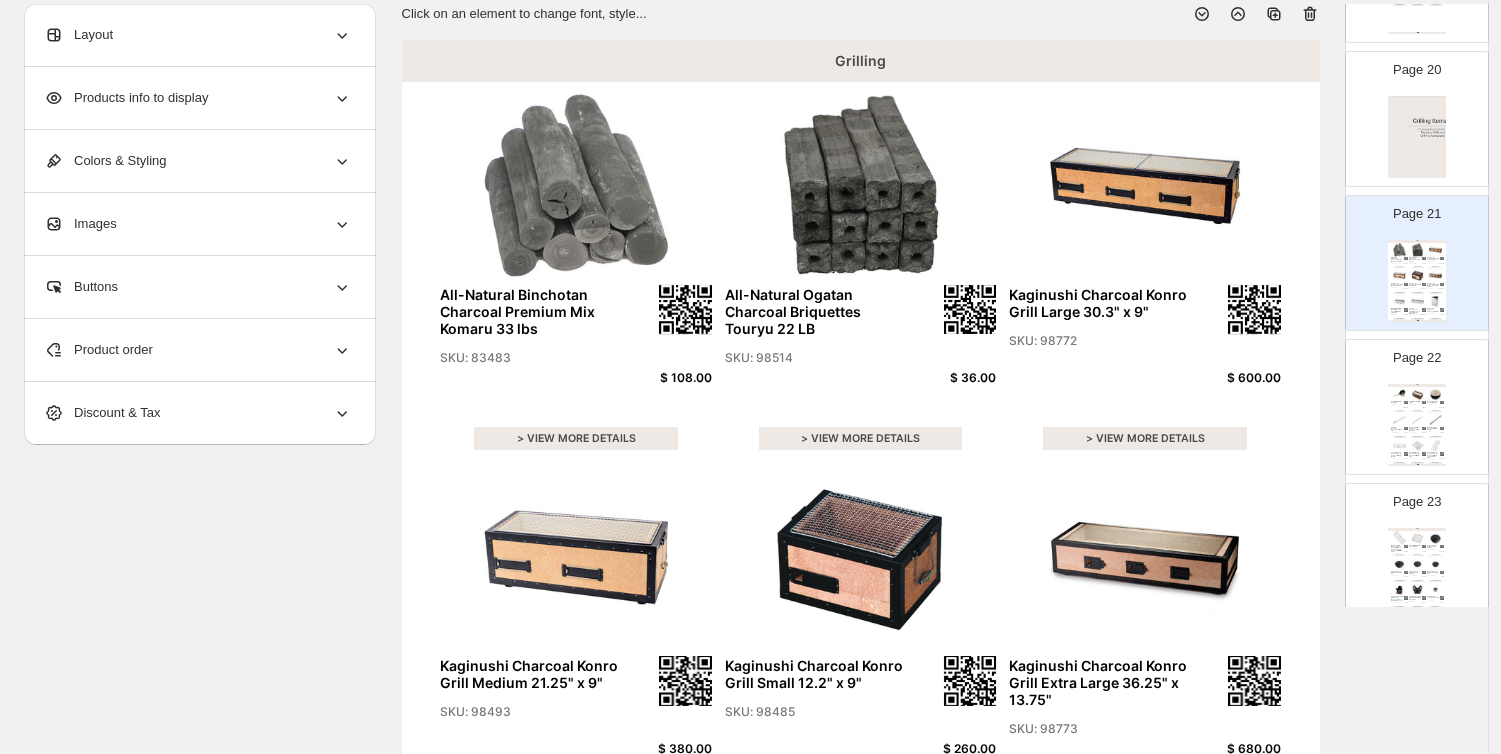 click at bounding box center (1399, 419) 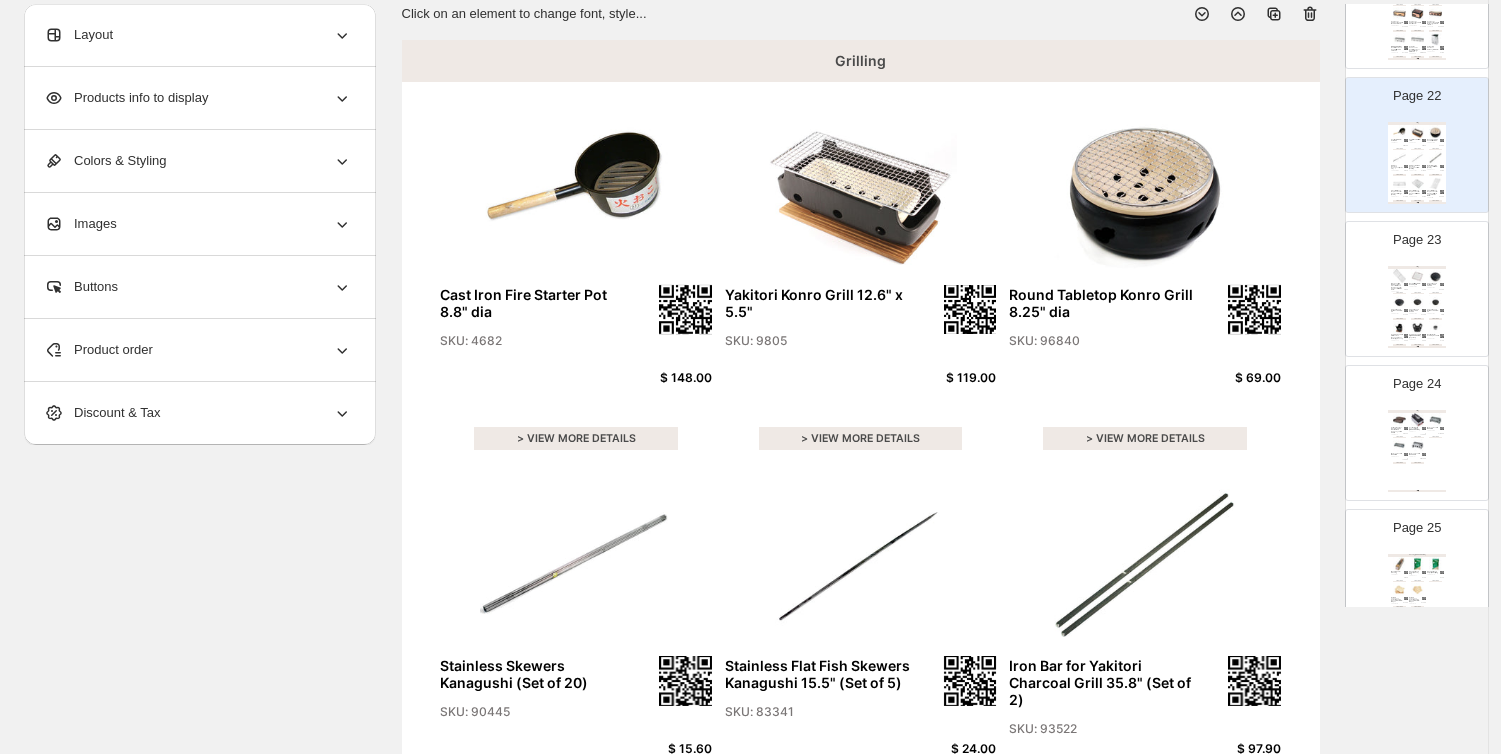 scroll, scrollTop: 3222, scrollLeft: 0, axis: vertical 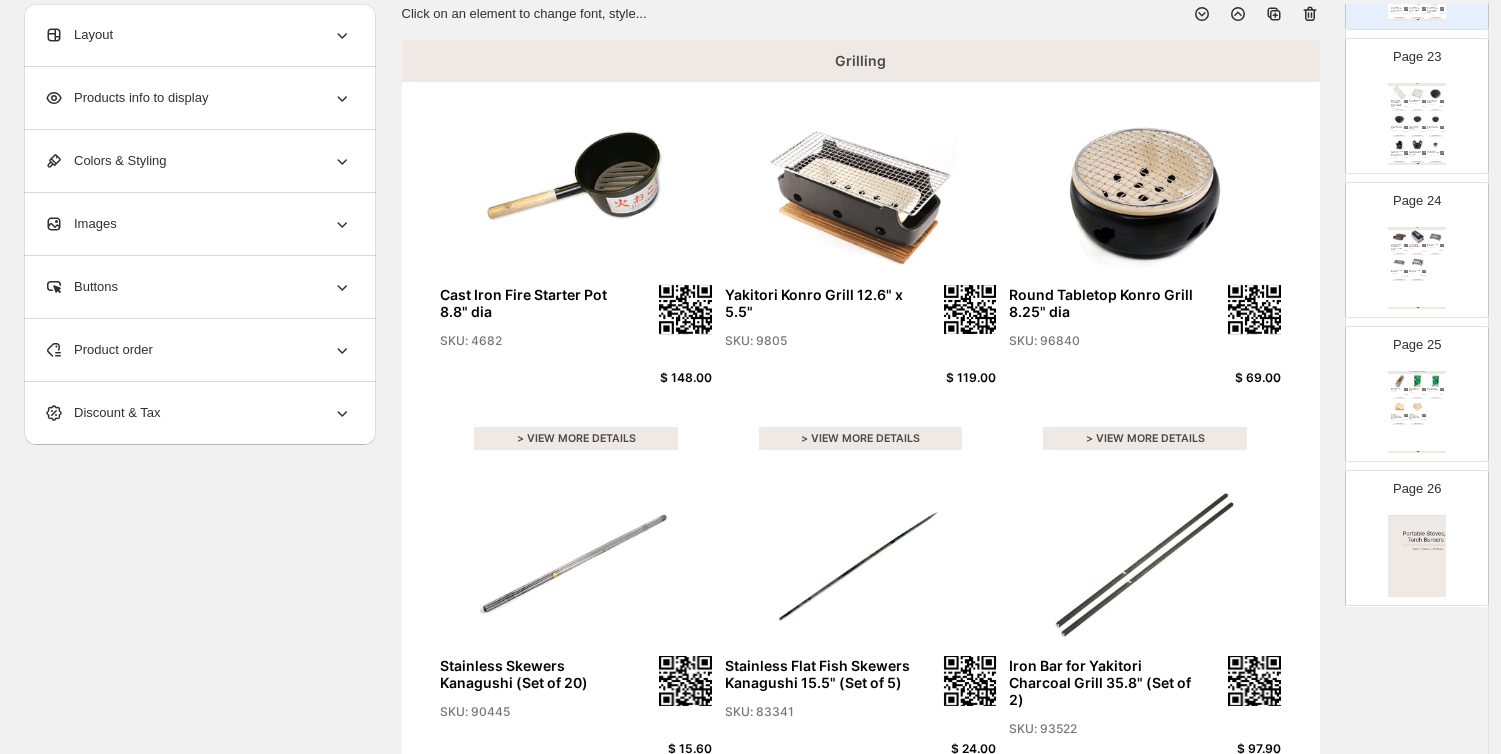 click on "$ 79.00" at bounding box center (1405, 106) 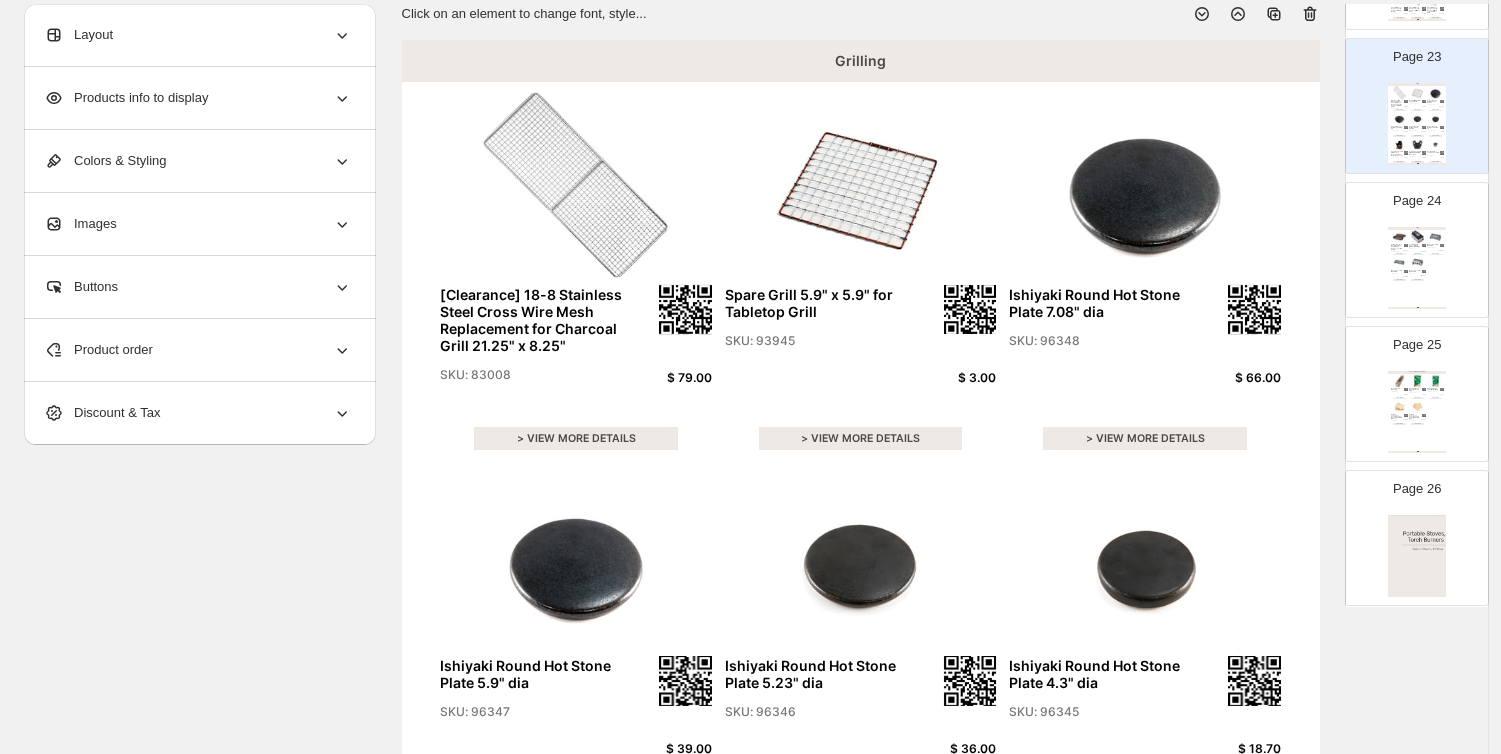 click on "> VIEW MORE DETAILS" at bounding box center [1417, 255] 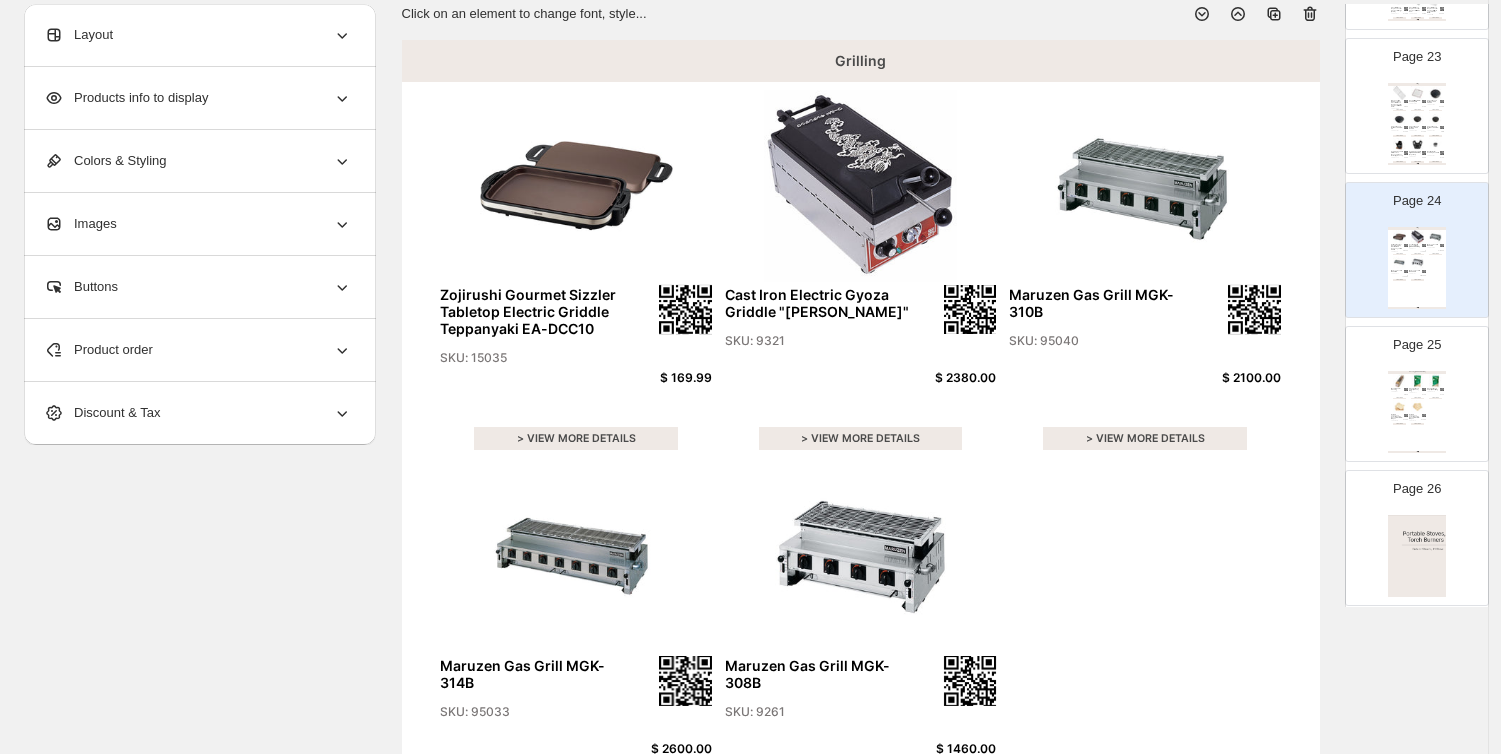 click on "Product order" at bounding box center [198, 350] 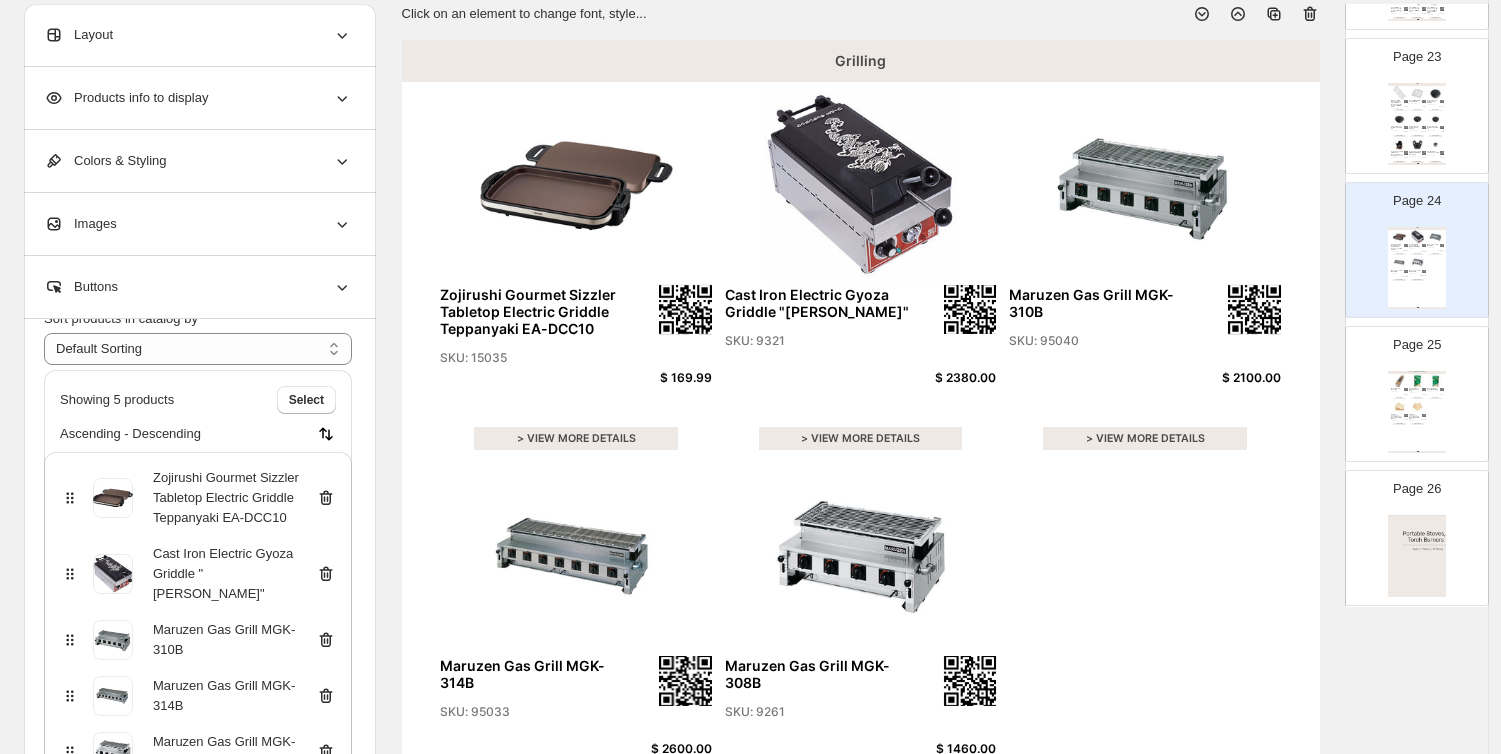 scroll, scrollTop: 106, scrollLeft: 0, axis: vertical 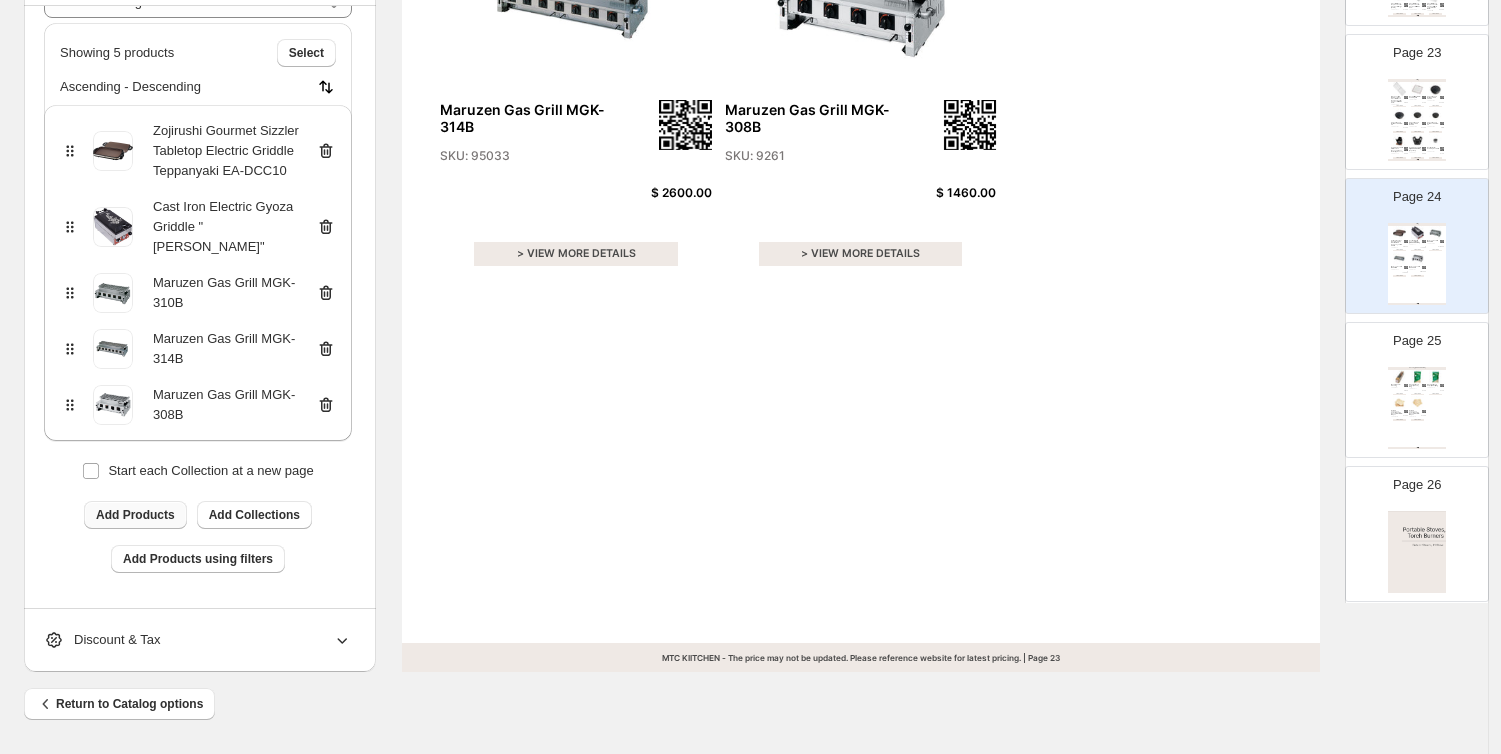 click on "Add Products" at bounding box center [135, 515] 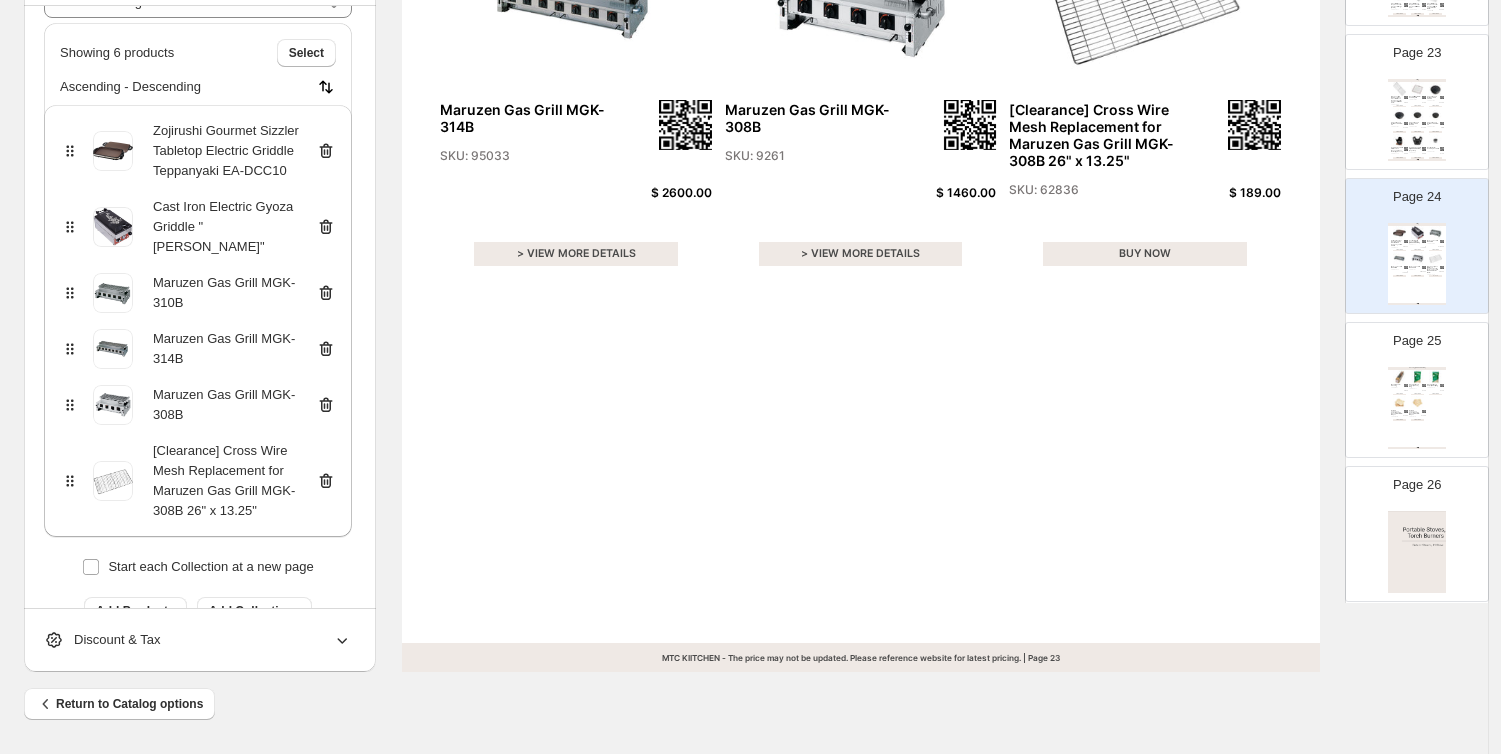 click on "BUY NOW" at bounding box center (1145, 254) 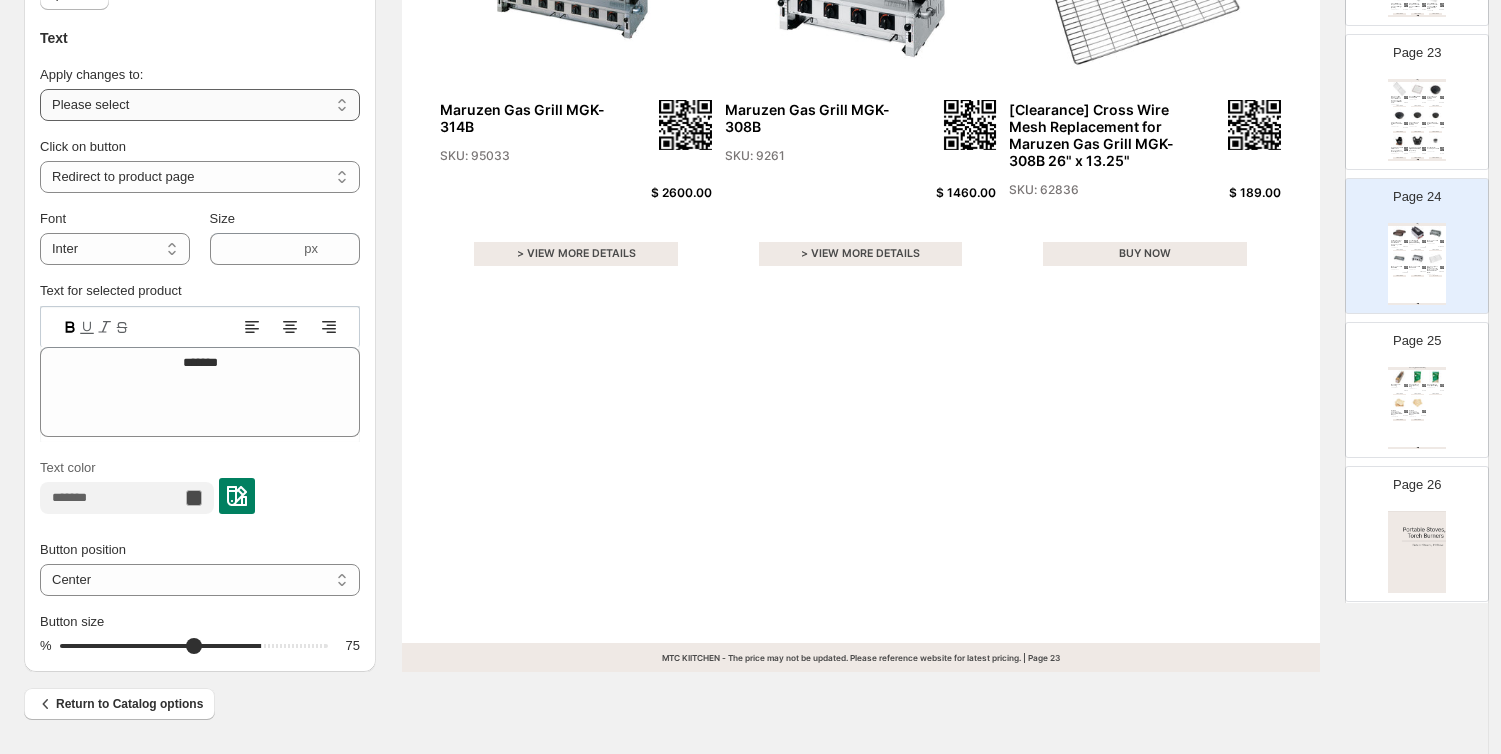 click on "**********" at bounding box center (200, 105) 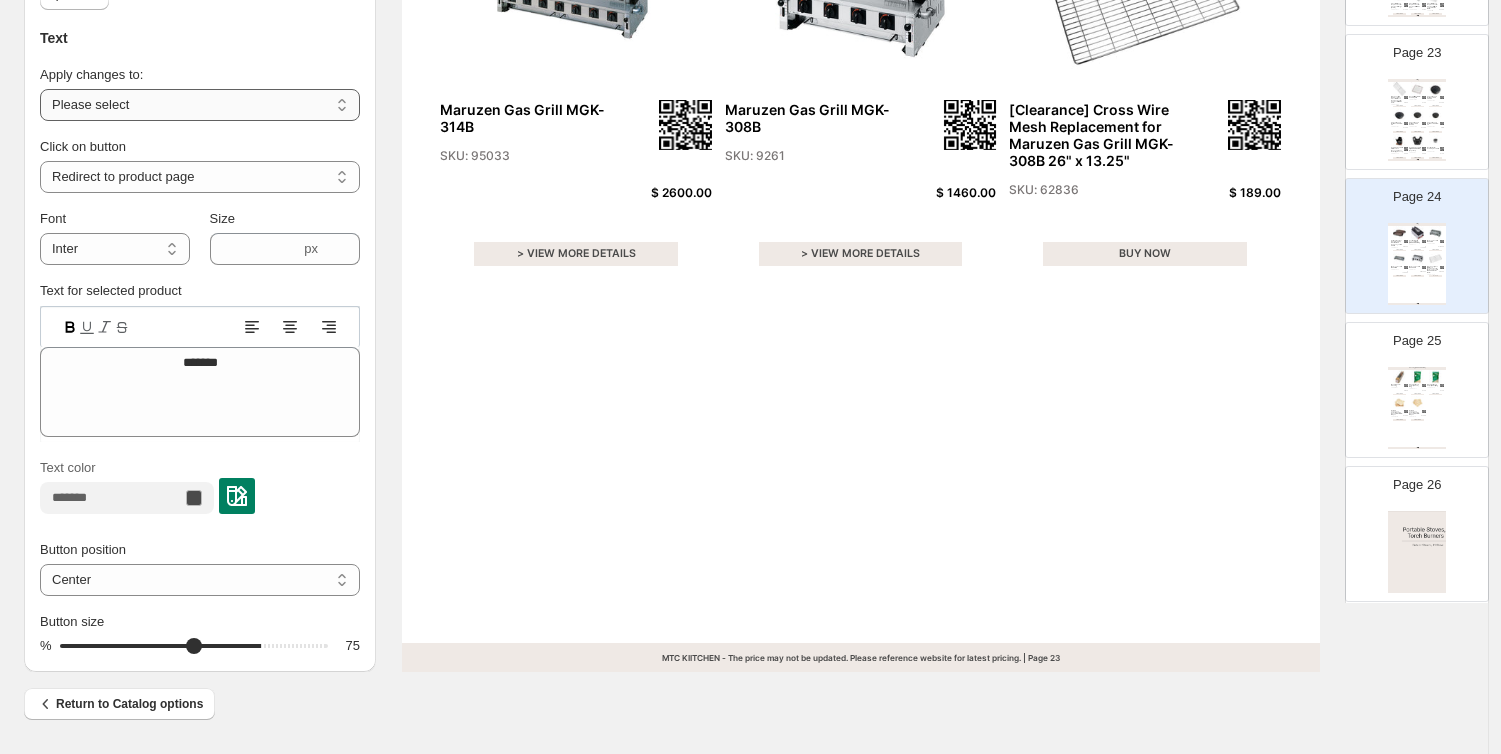 click on "**********" at bounding box center [200, 105] 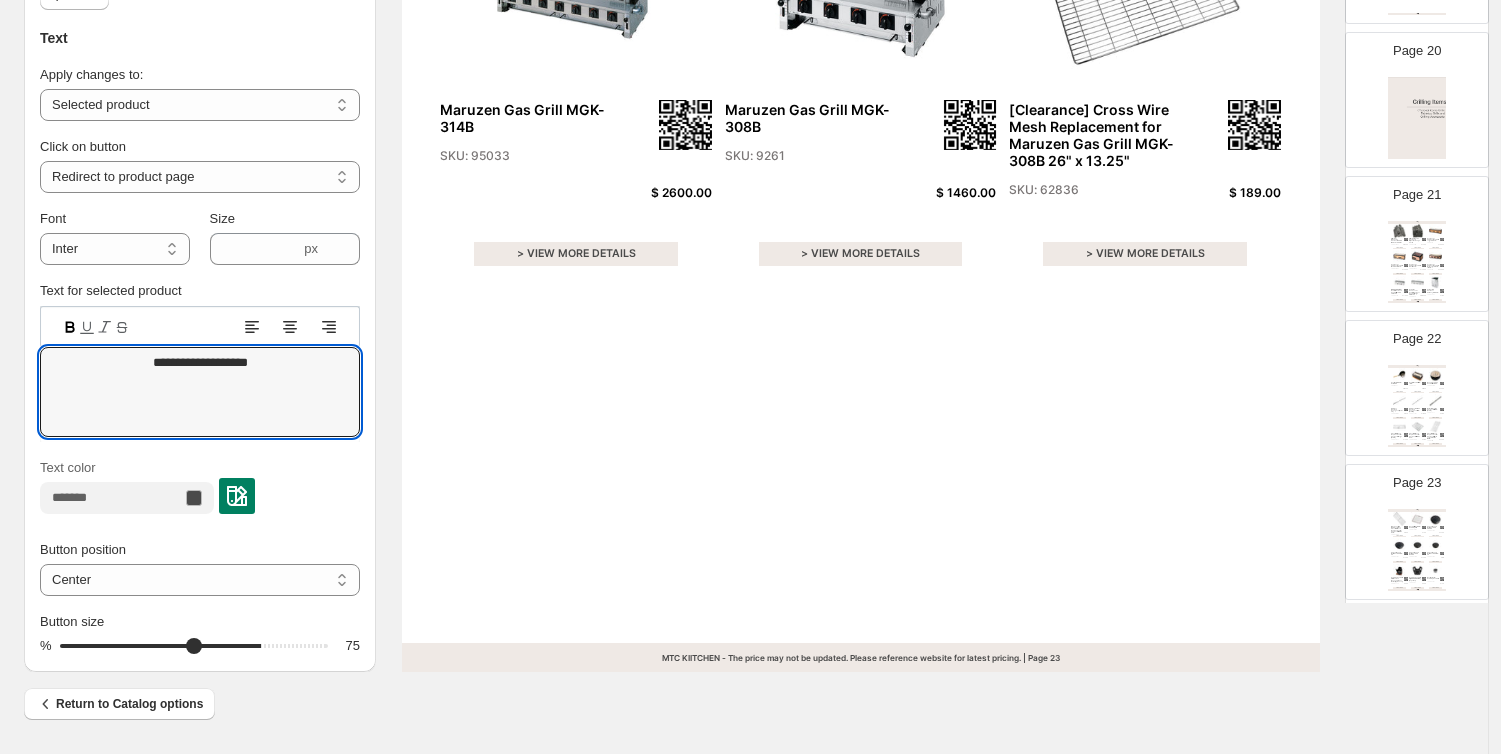 scroll, scrollTop: 2777, scrollLeft: 0, axis: vertical 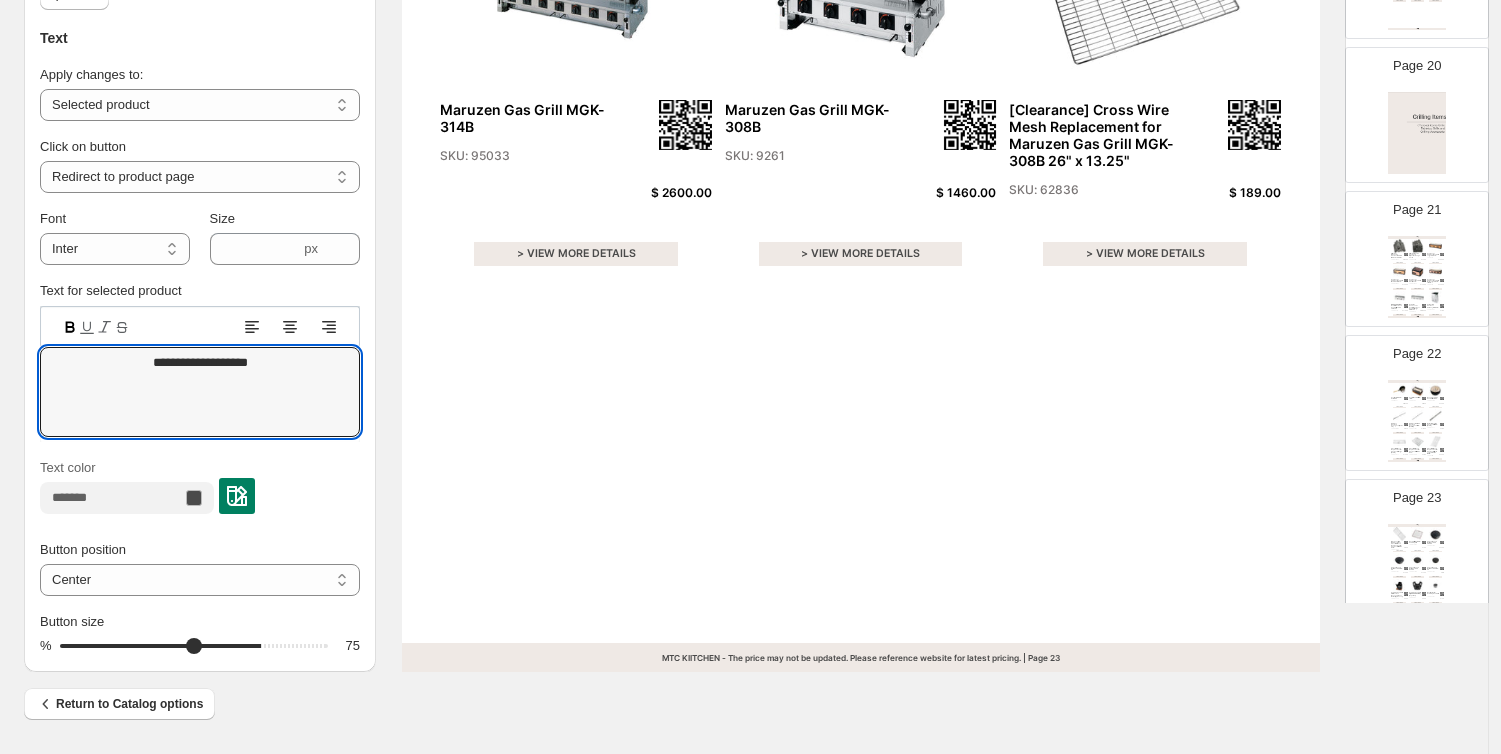 type on "**********" 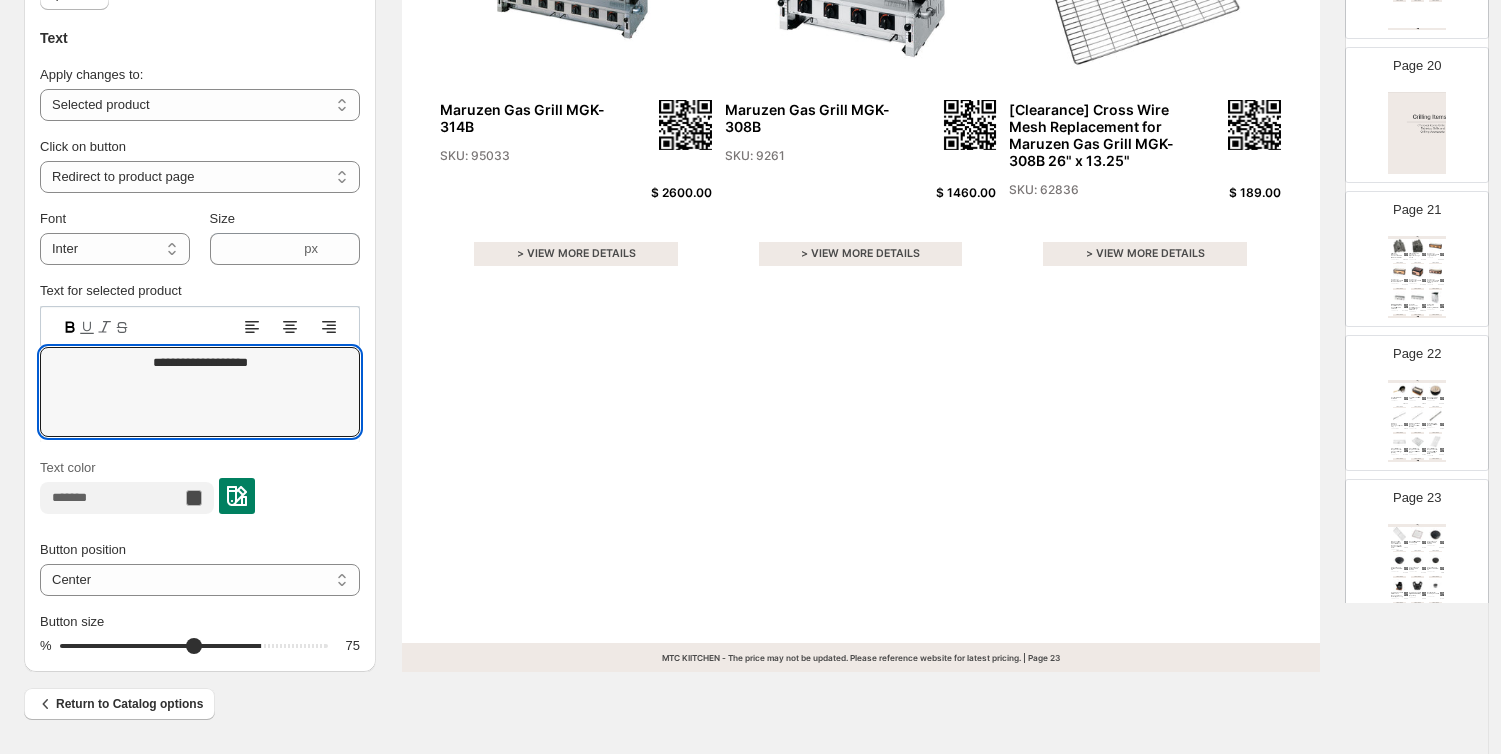 click on "**********" at bounding box center [744, 60] 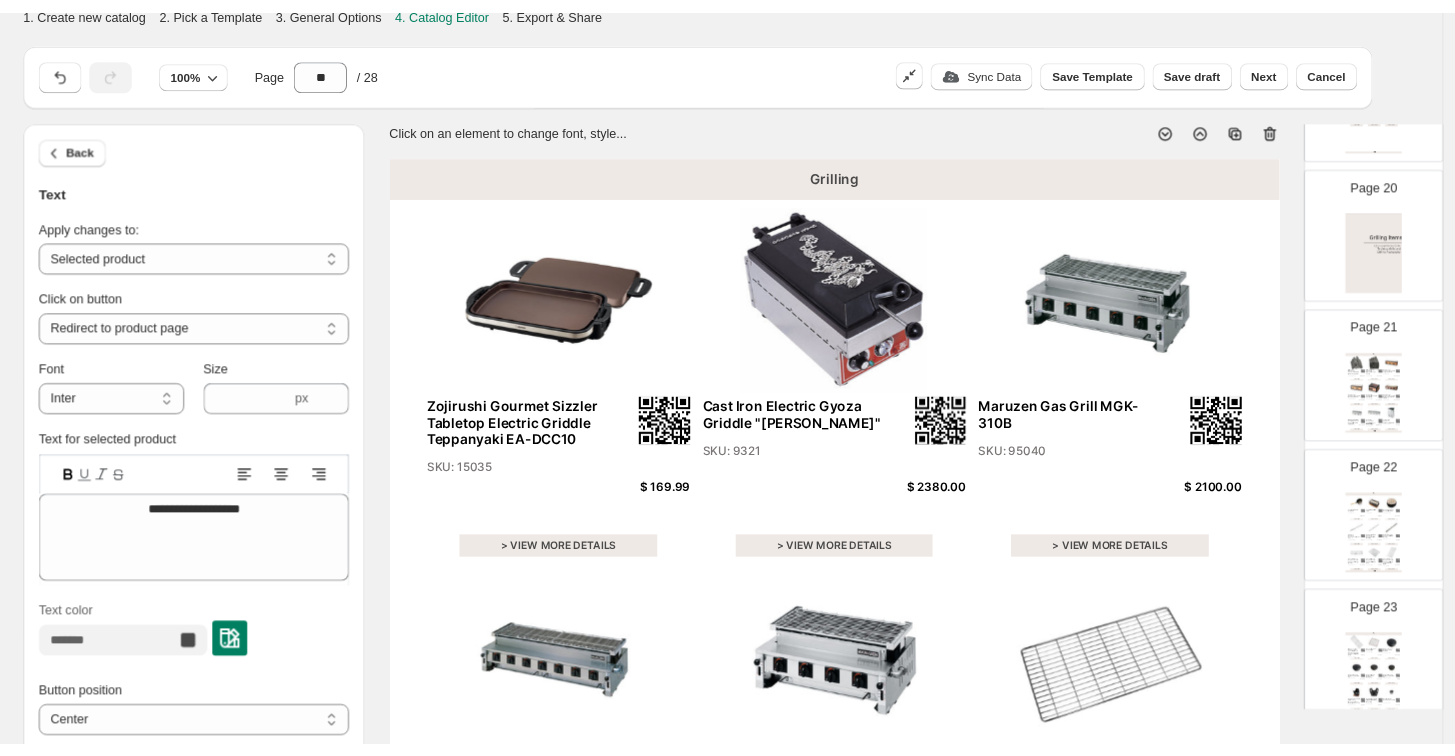 scroll, scrollTop: 0, scrollLeft: 0, axis: both 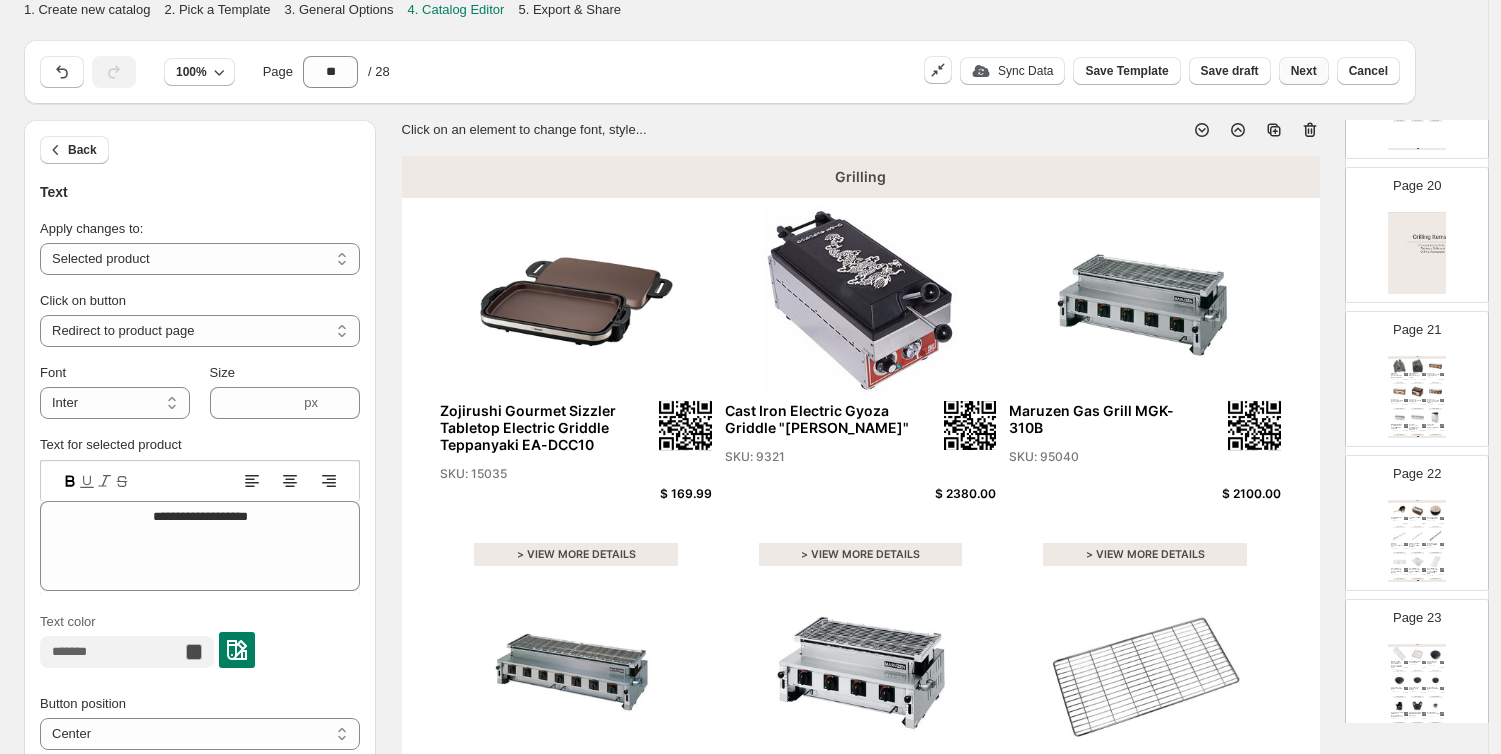 click on "Next" at bounding box center [1304, 71] 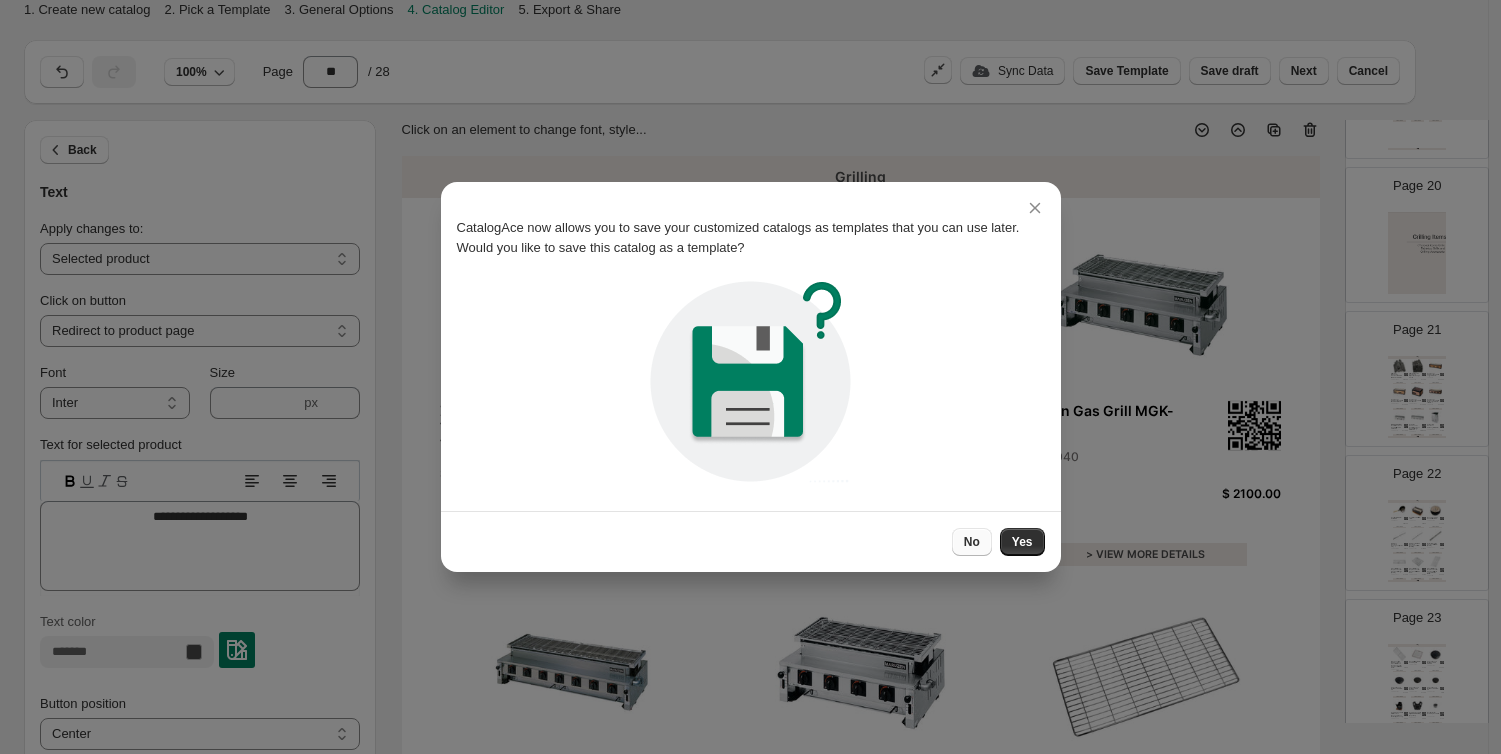 click on "No" at bounding box center (972, 542) 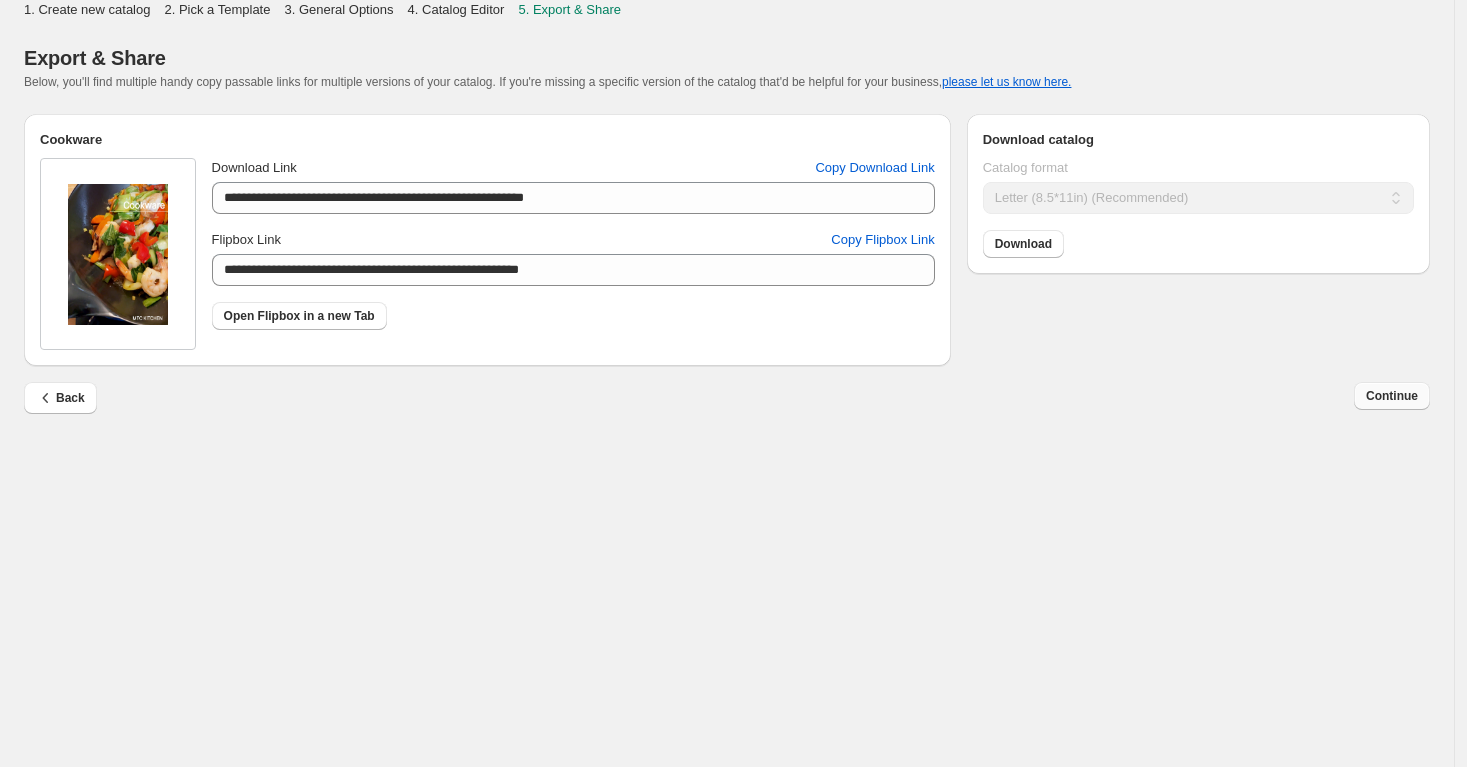 click on "Continue" at bounding box center [1392, 396] 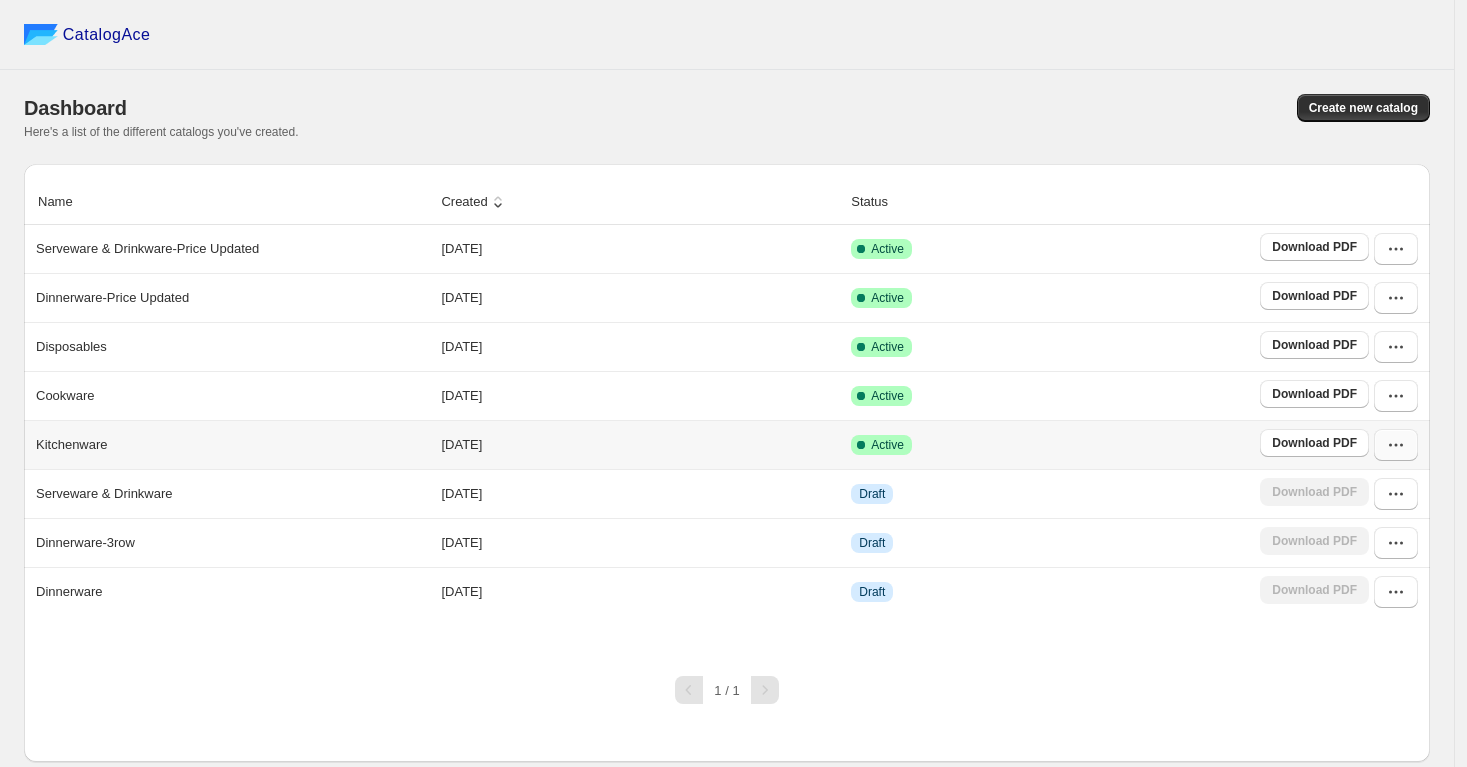 click 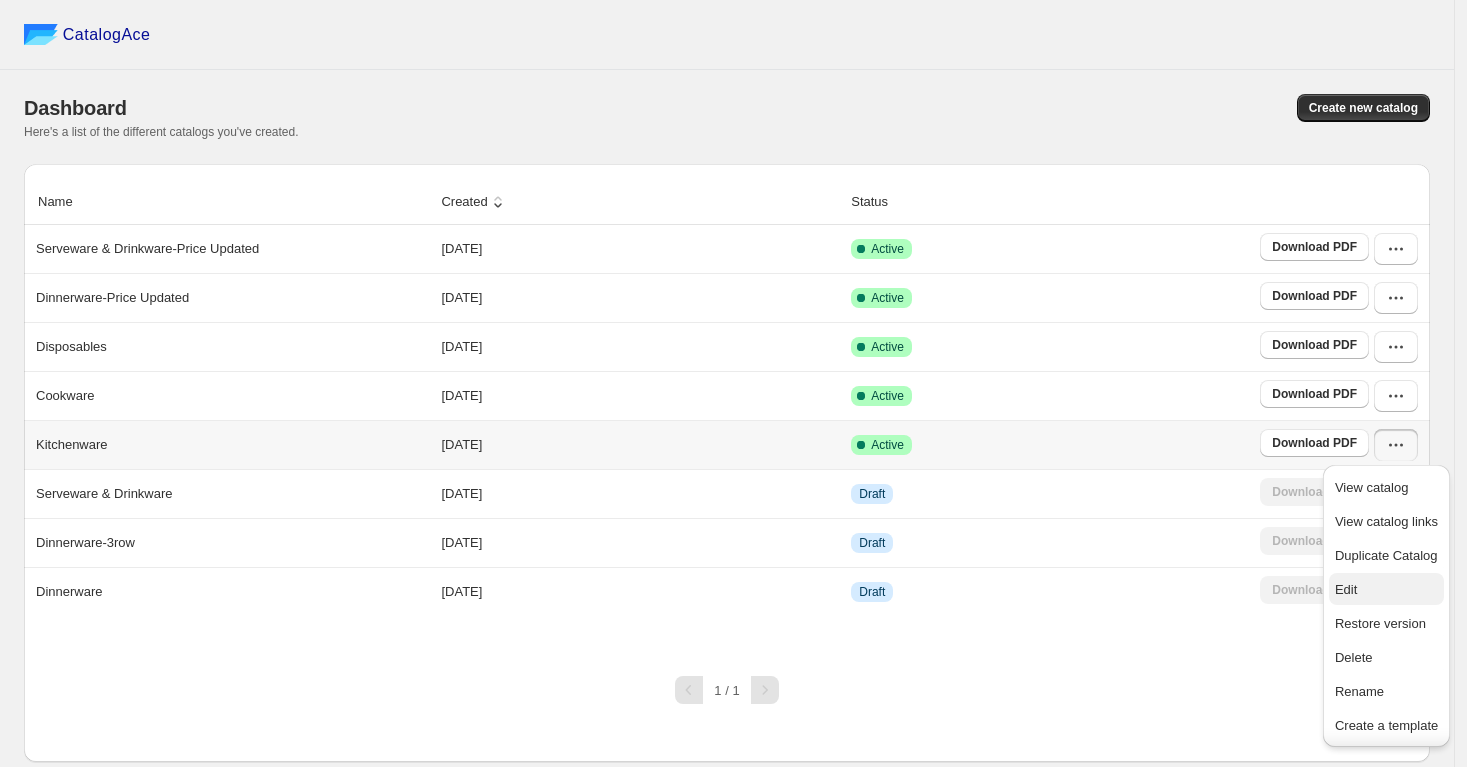 click on "Edit" at bounding box center (1346, 589) 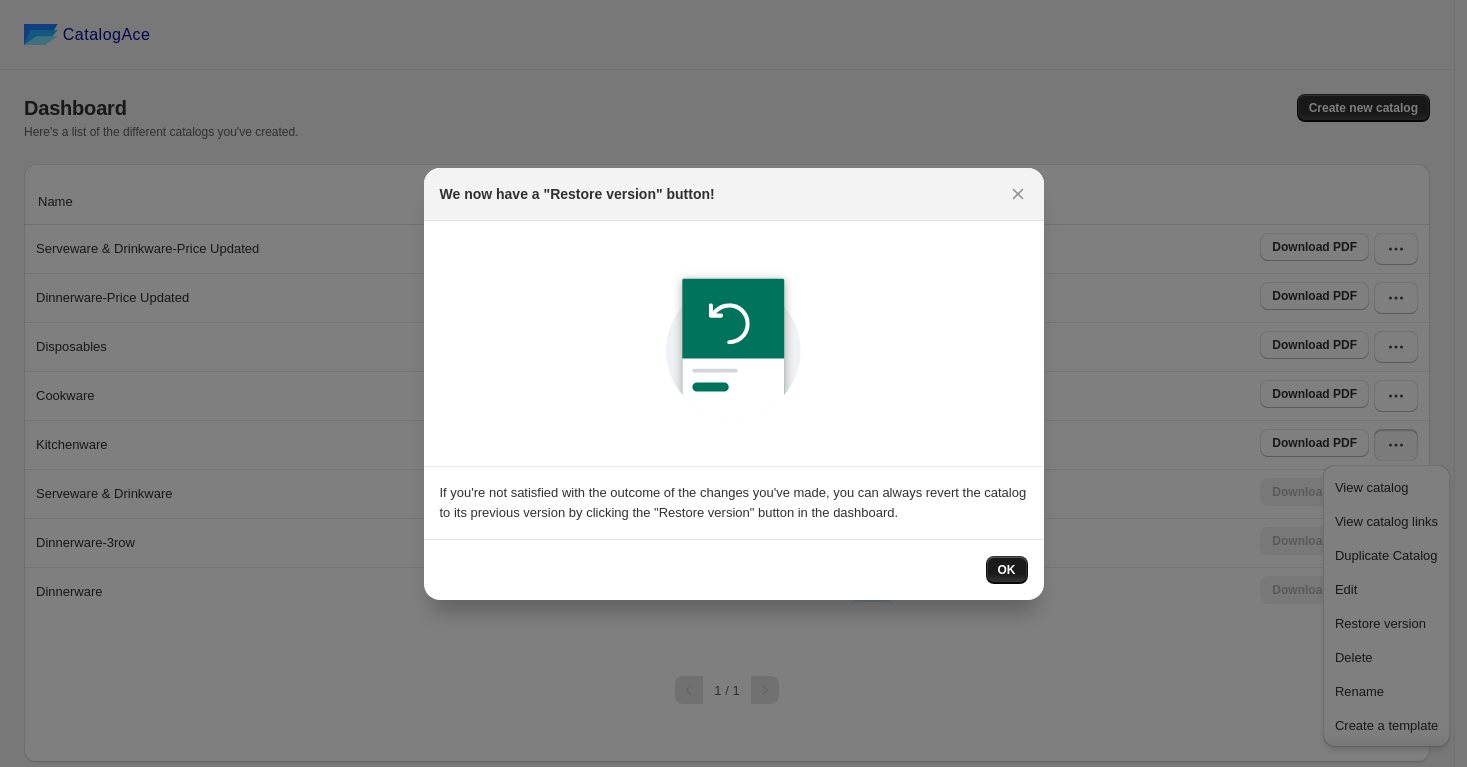 click on "OK" at bounding box center (1007, 570) 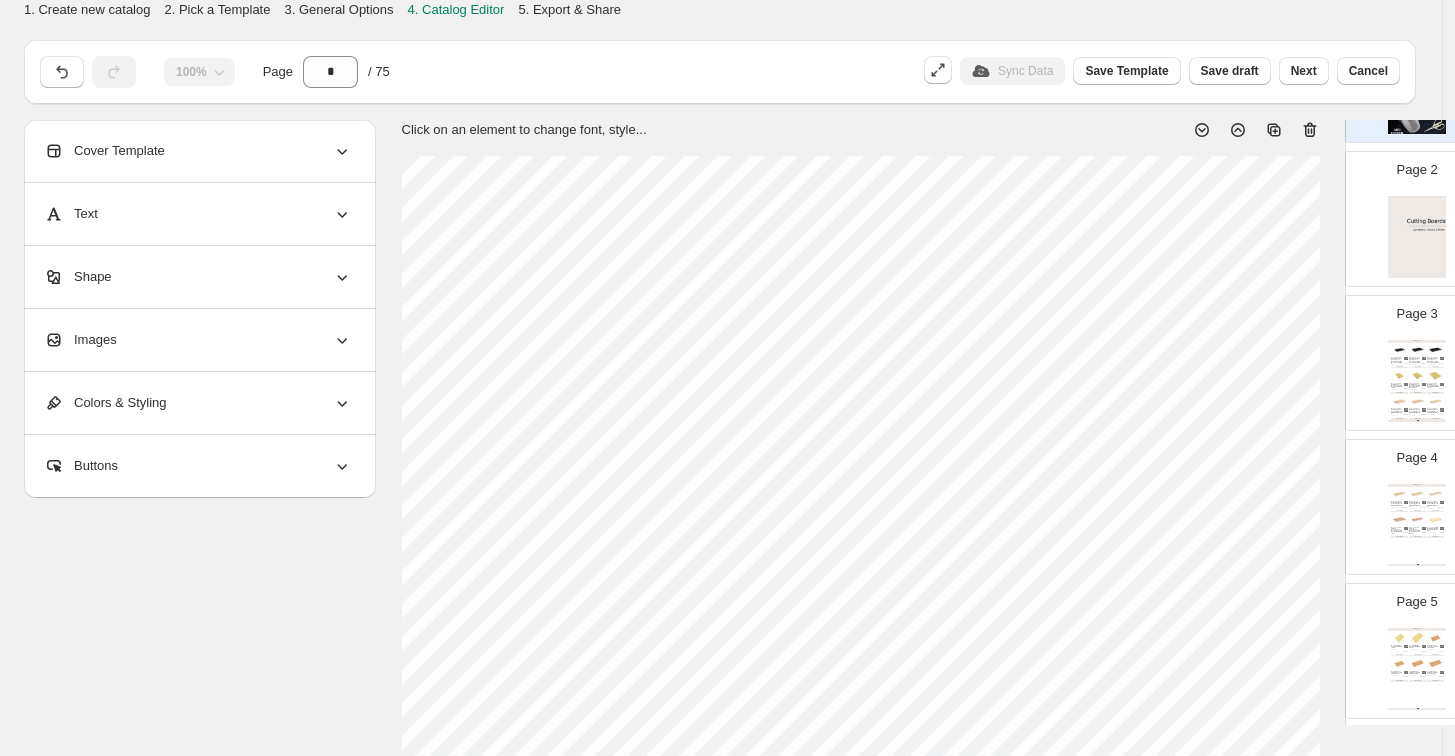 scroll, scrollTop: 222, scrollLeft: 0, axis: vertical 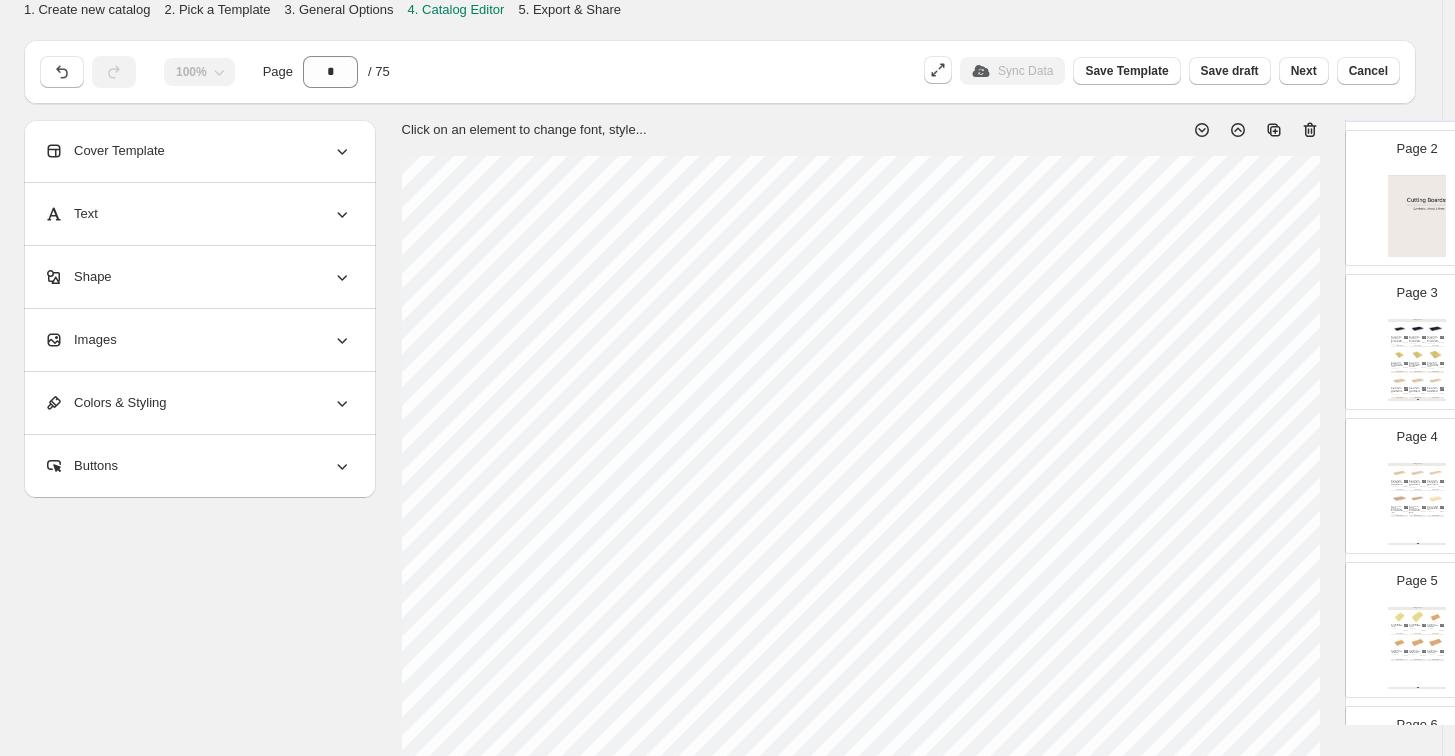 click at bounding box center [1417, 328] 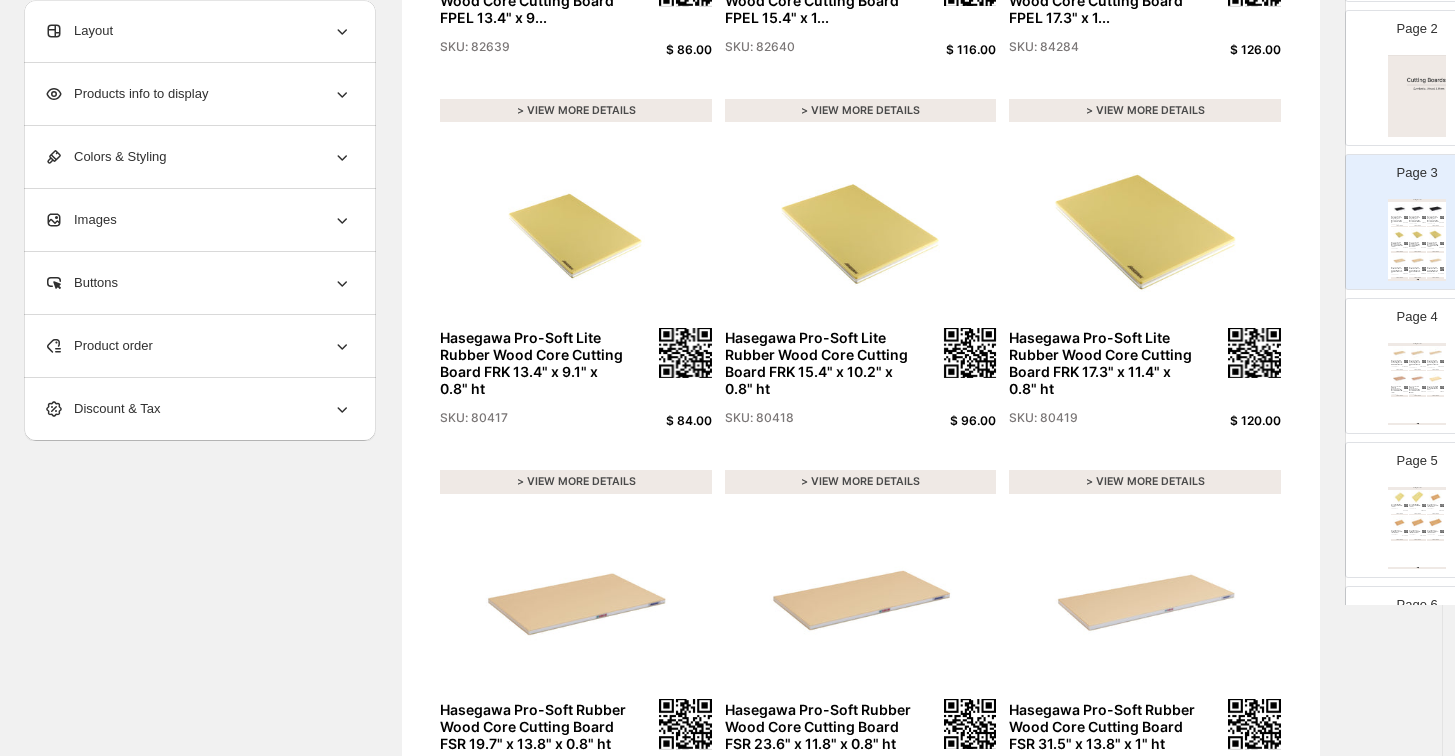 scroll, scrollTop: 670, scrollLeft: 0, axis: vertical 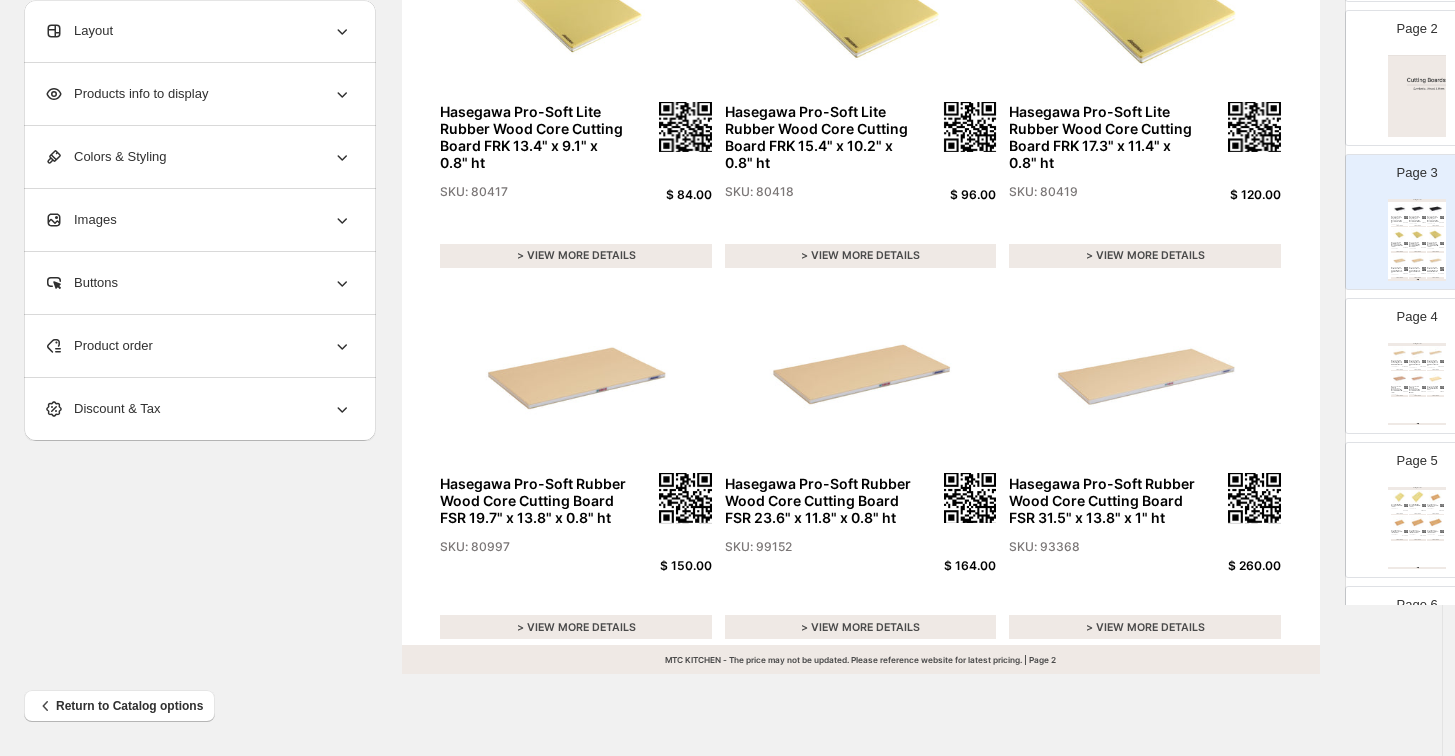 click on "Hasegawa Pro-PE Soft Polyethylene Wood Core Cutting Board FSB 23.6" x 11.8" x 0.8" ..." at bounding box center (1415, 389) 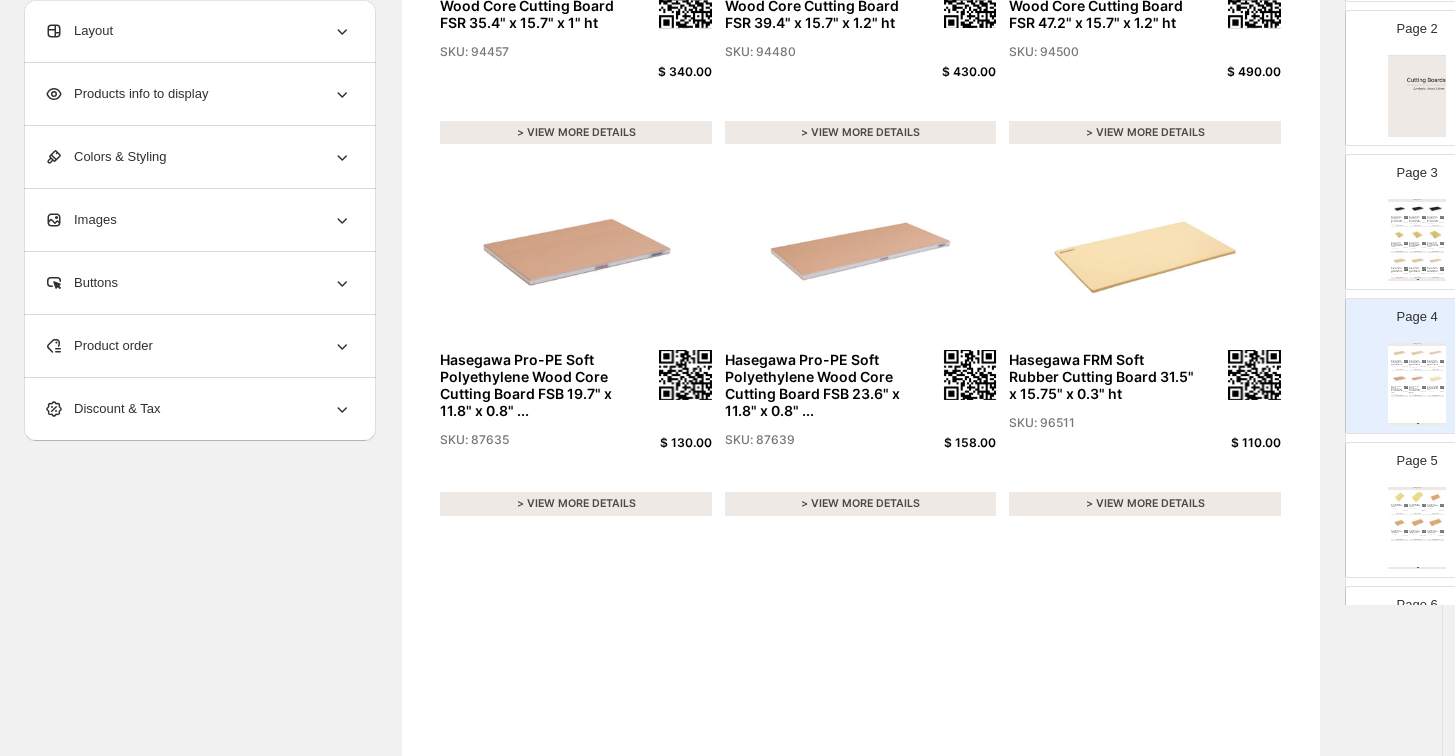 scroll, scrollTop: 559, scrollLeft: 0, axis: vertical 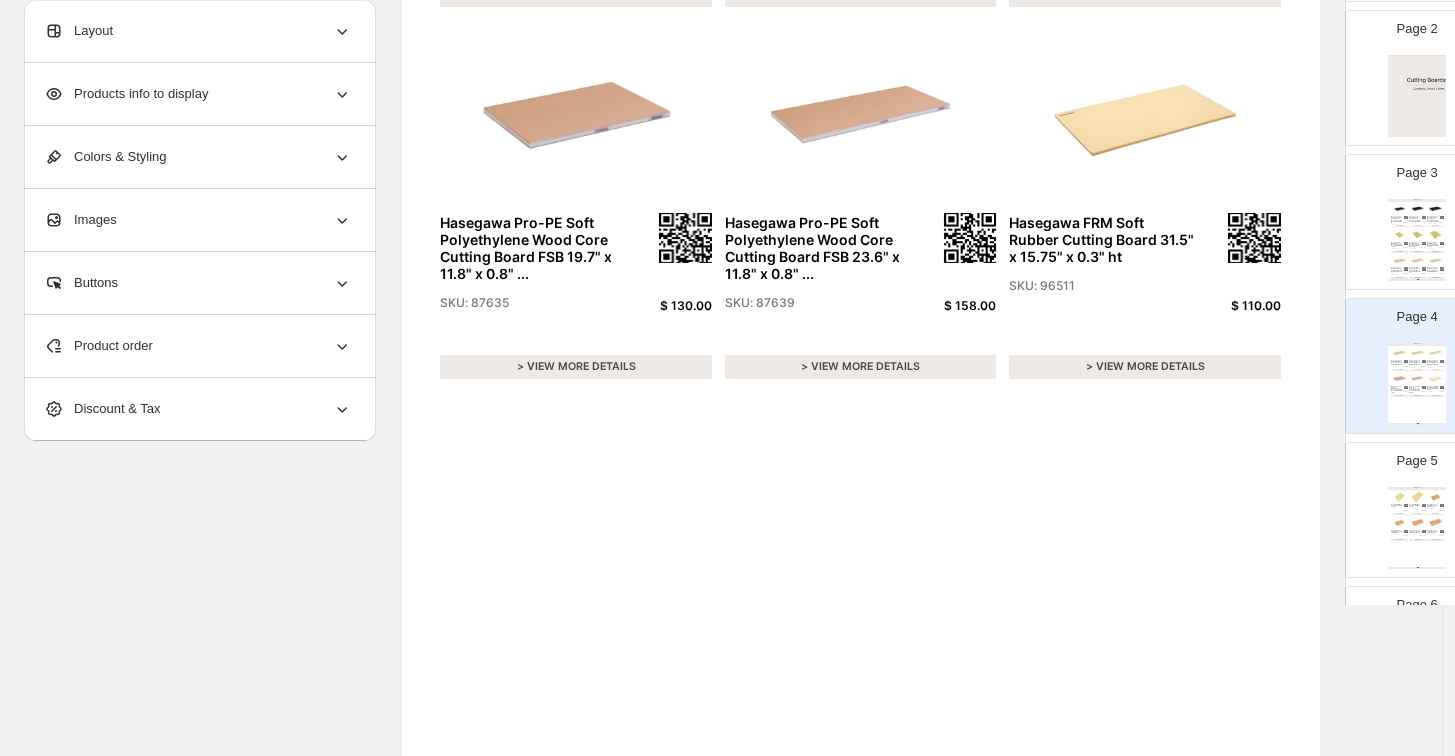 click at bounding box center [1417, 496] 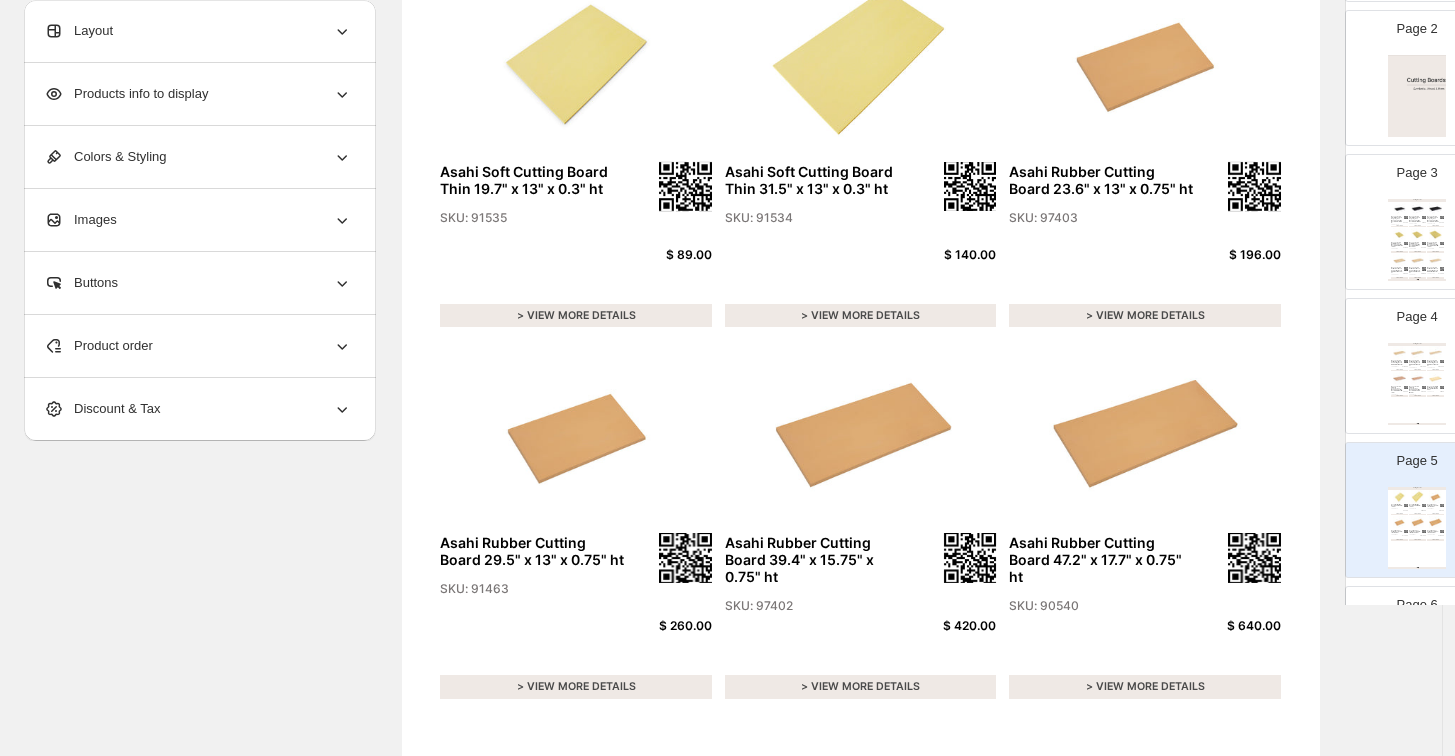 scroll, scrollTop: 336, scrollLeft: 0, axis: vertical 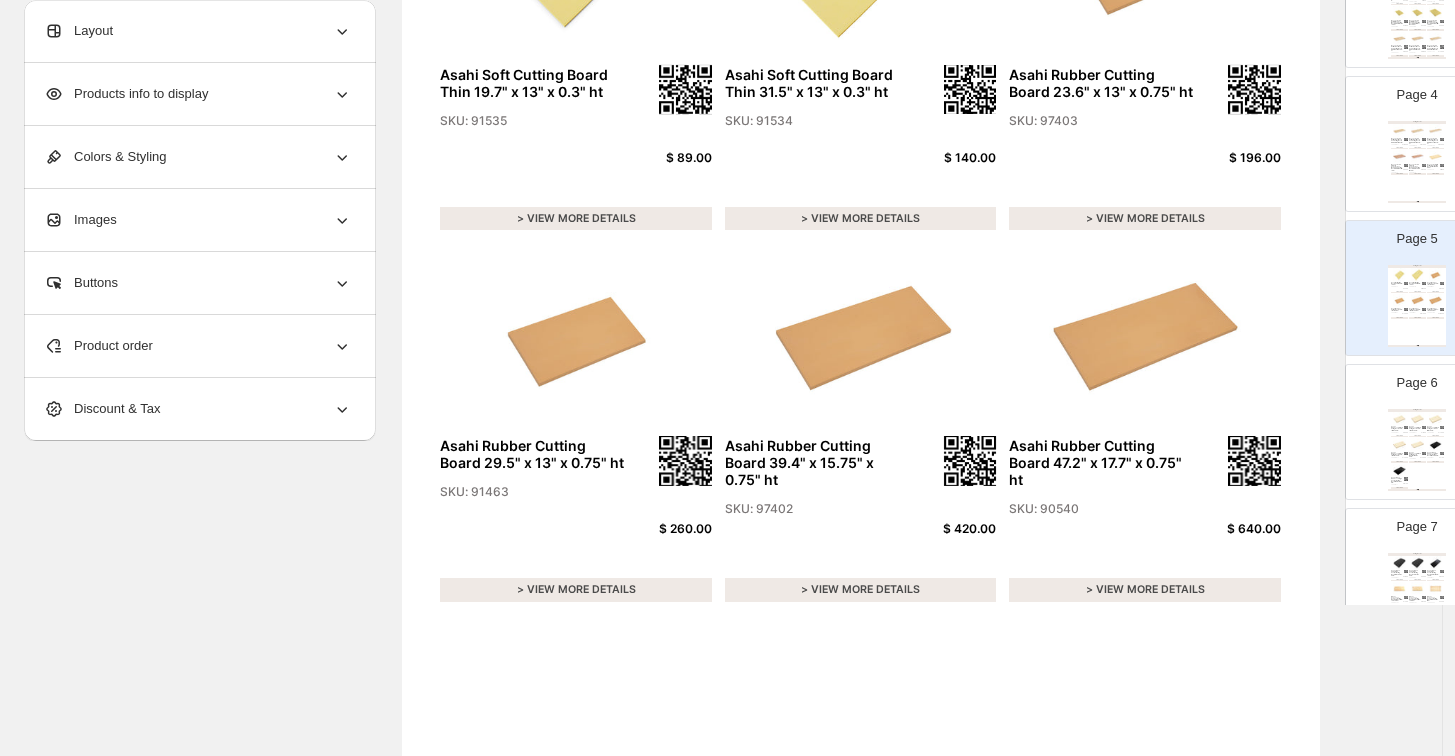 click 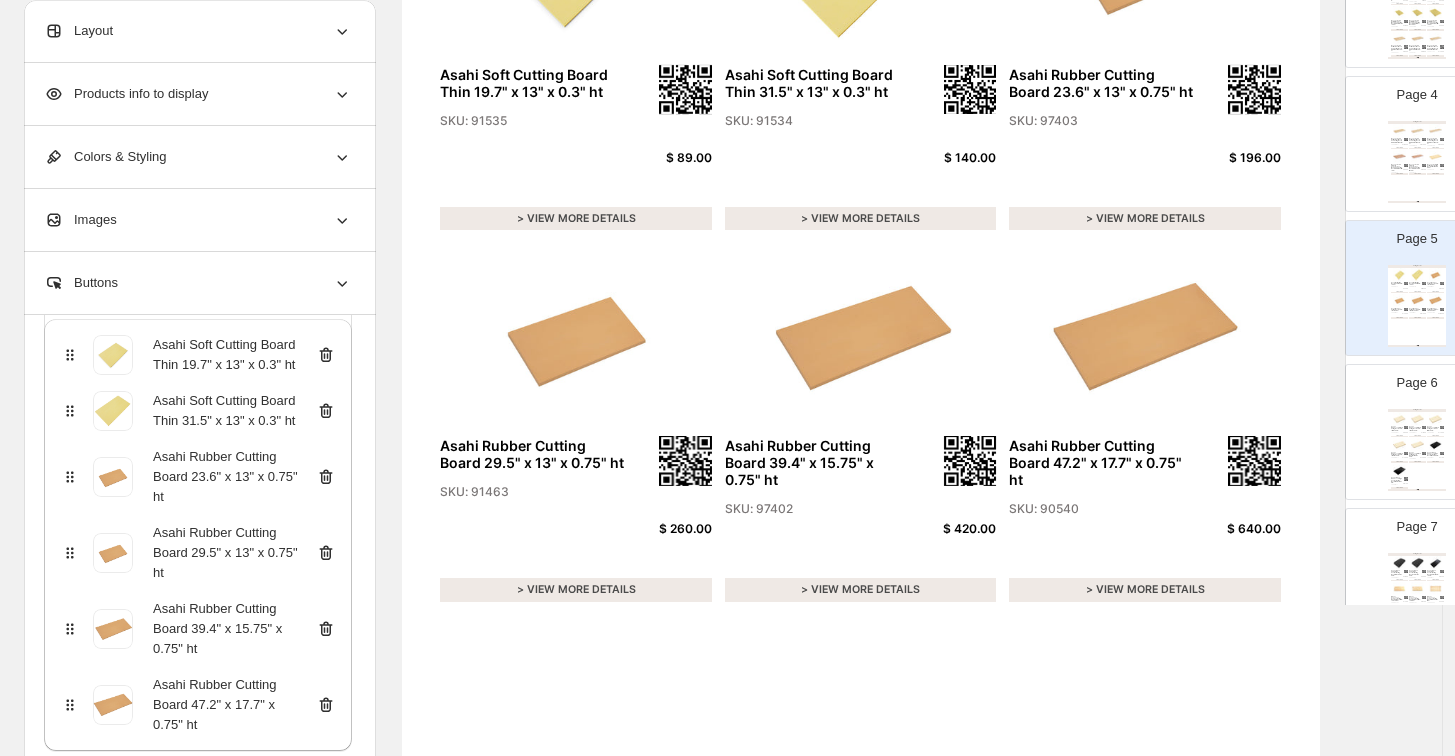 scroll, scrollTop: 232, scrollLeft: 0, axis: vertical 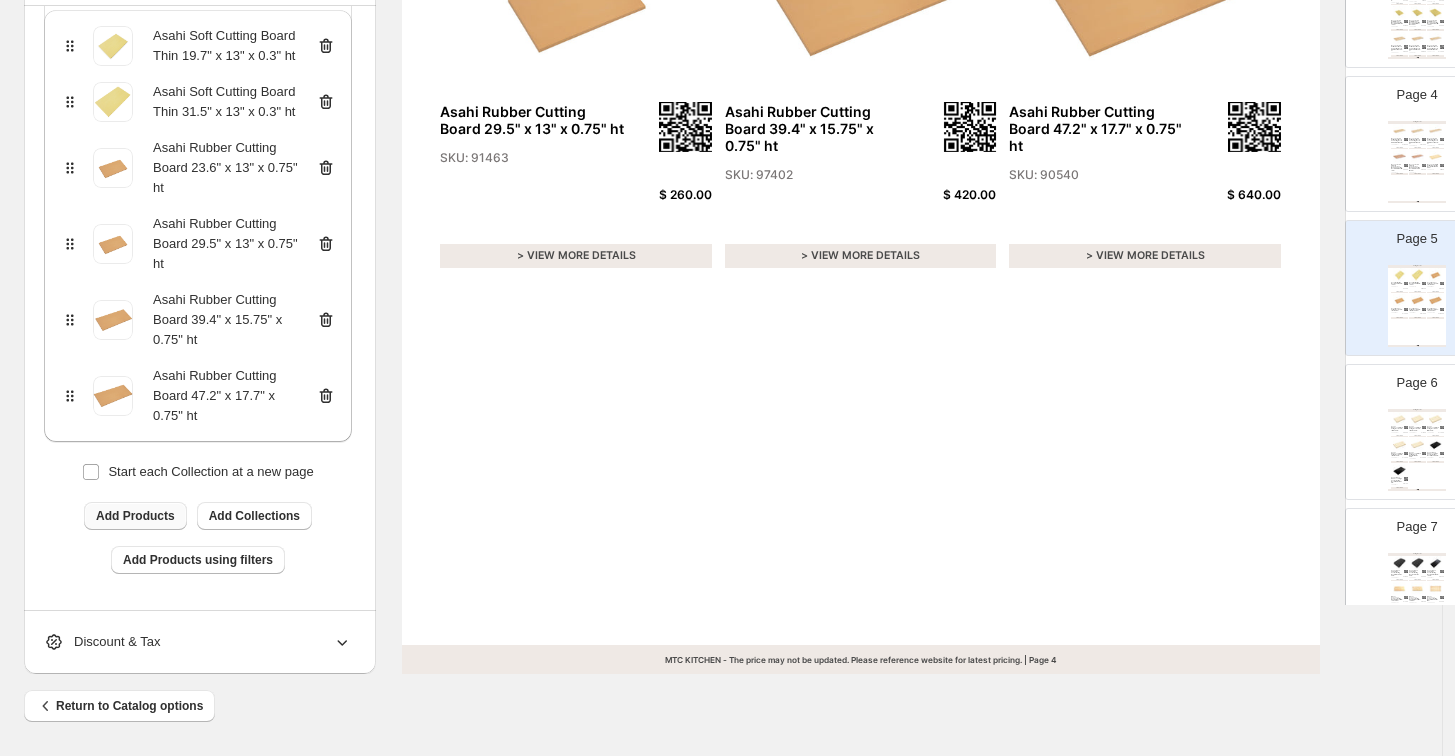 click on "Add Products" at bounding box center (135, 516) 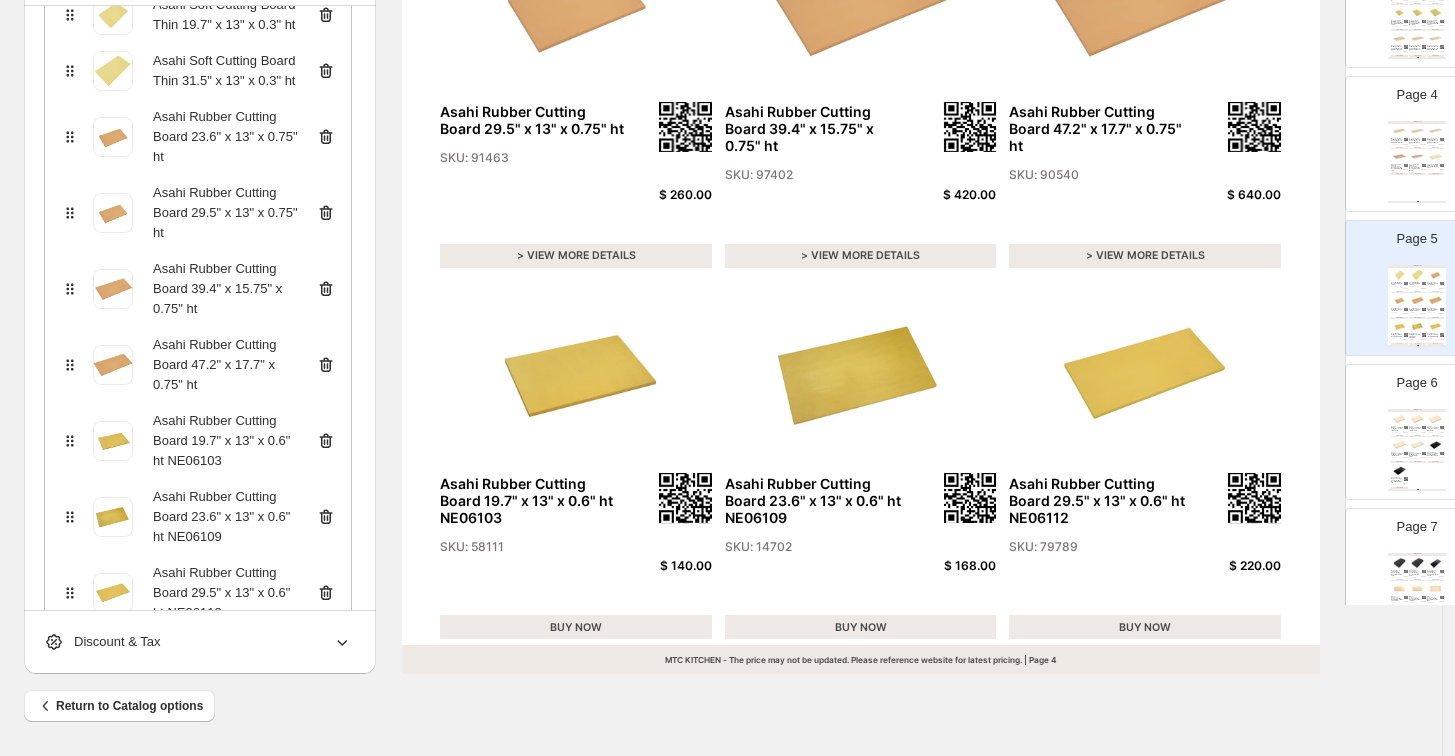 scroll, scrollTop: 234, scrollLeft: 0, axis: vertical 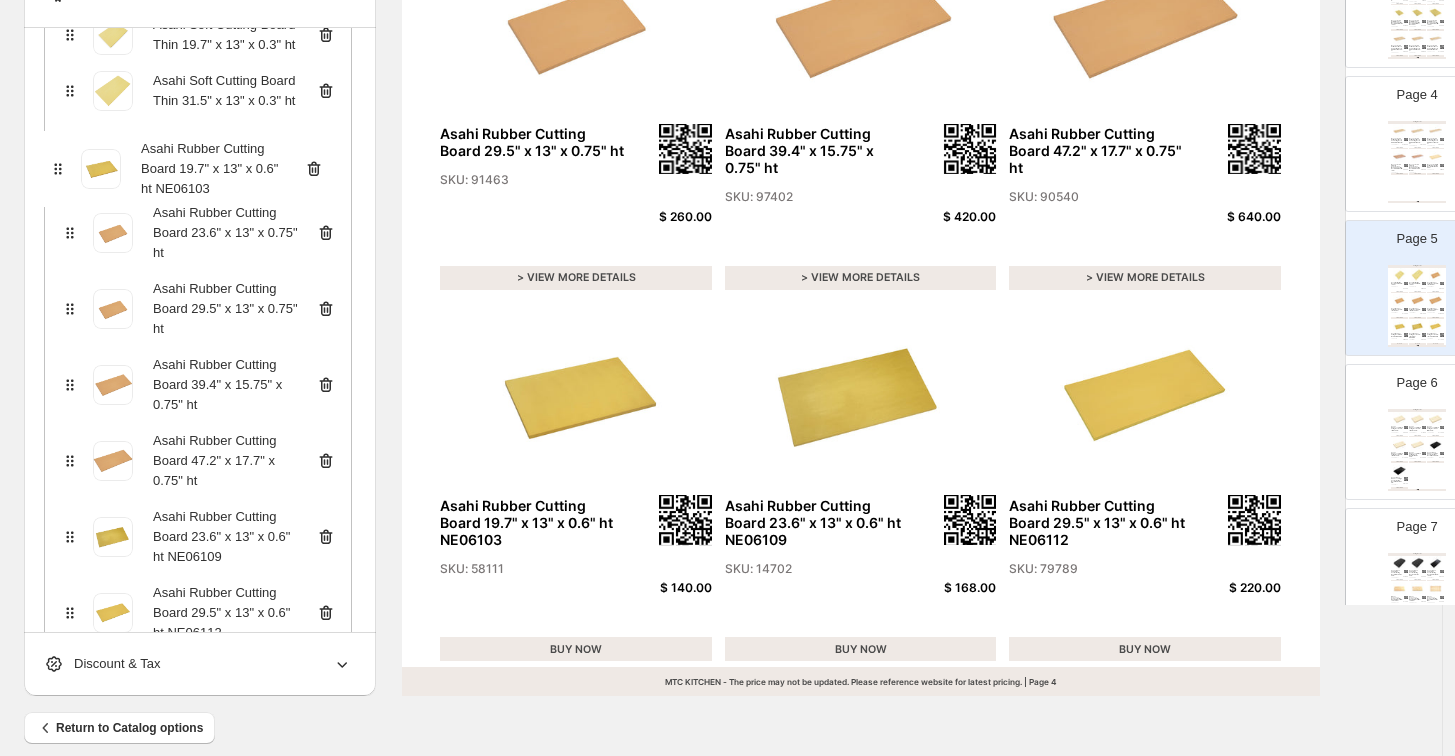 drag, startPoint x: 67, startPoint y: 467, endPoint x: 56, endPoint y: 159, distance: 308.19638 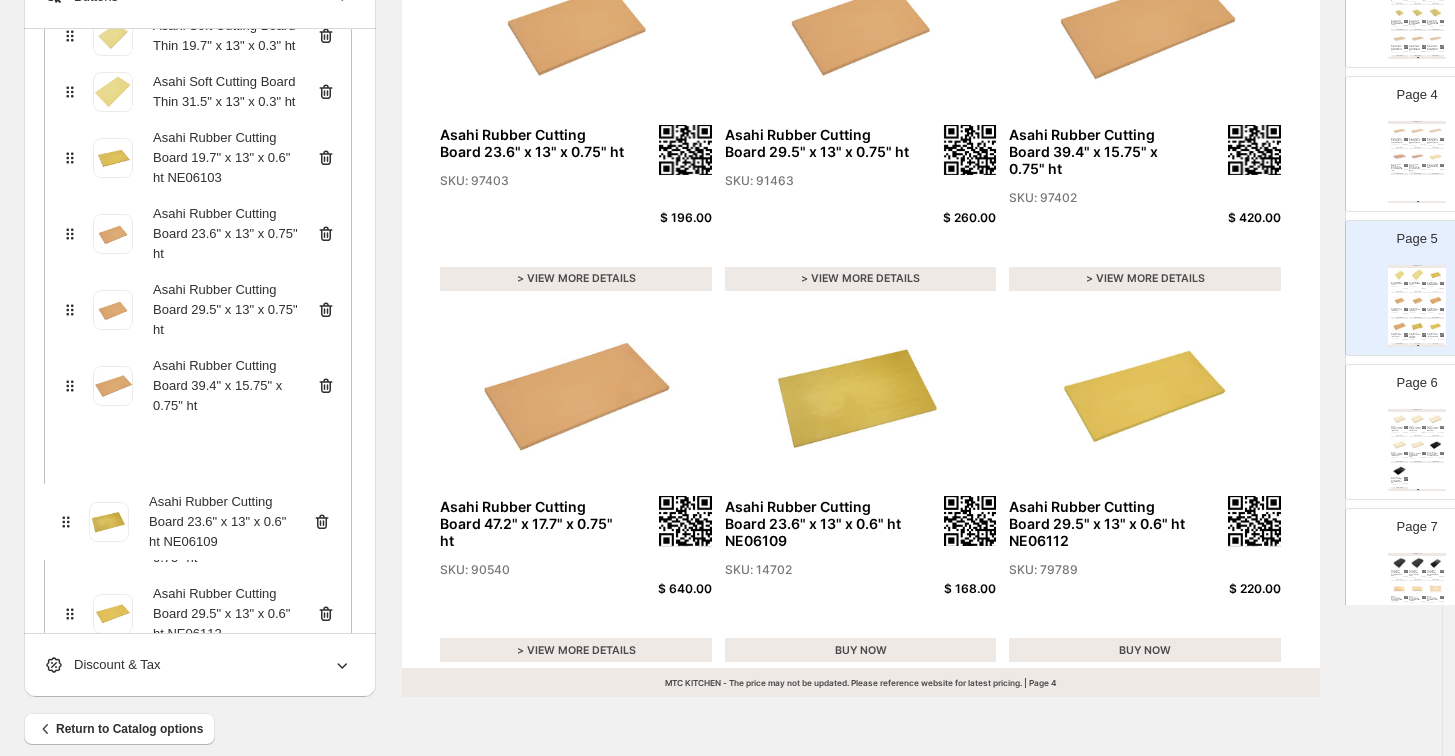 scroll, scrollTop: 242, scrollLeft: 0, axis: vertical 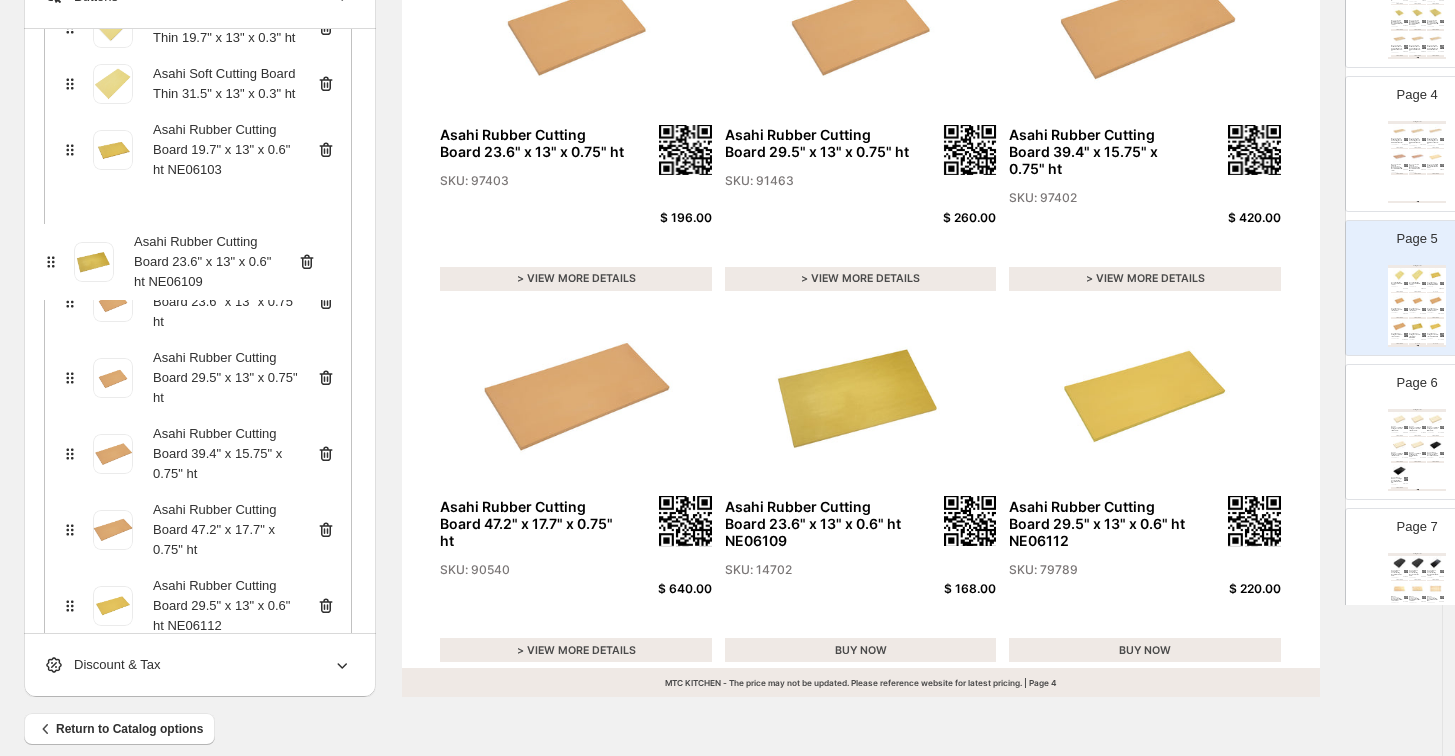drag, startPoint x: 64, startPoint y: 566, endPoint x: 45, endPoint y: 252, distance: 314.5743 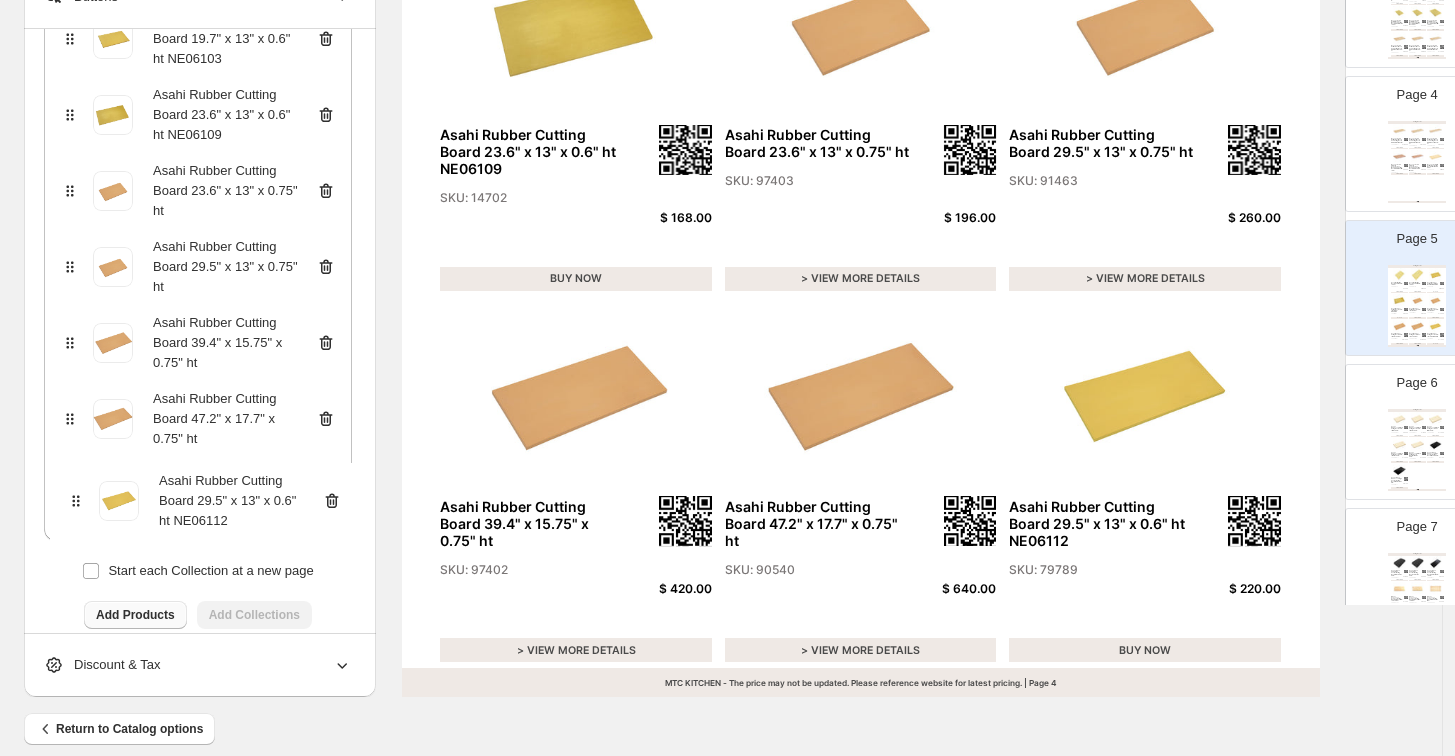 scroll, scrollTop: 359, scrollLeft: 0, axis: vertical 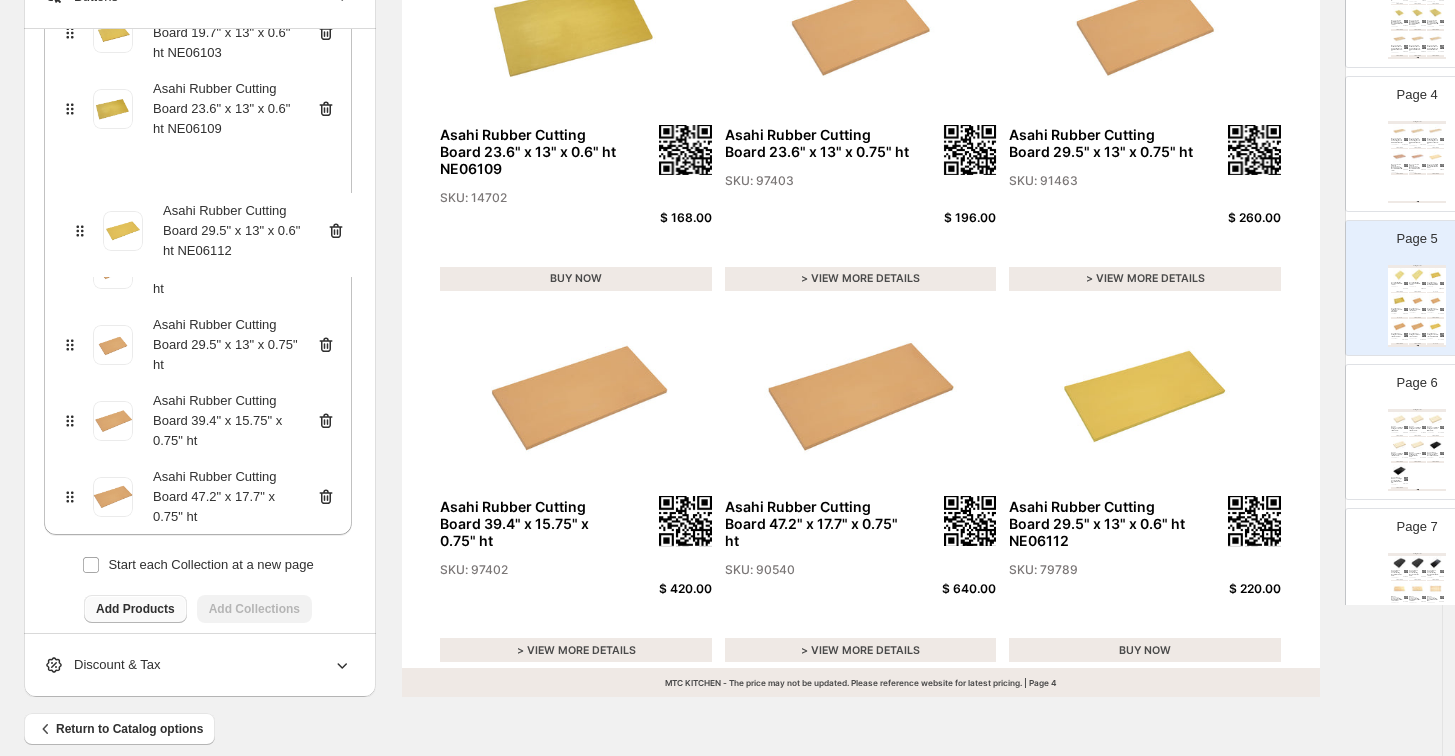 drag, startPoint x: 66, startPoint y: 527, endPoint x: 78, endPoint y: 218, distance: 309.2329 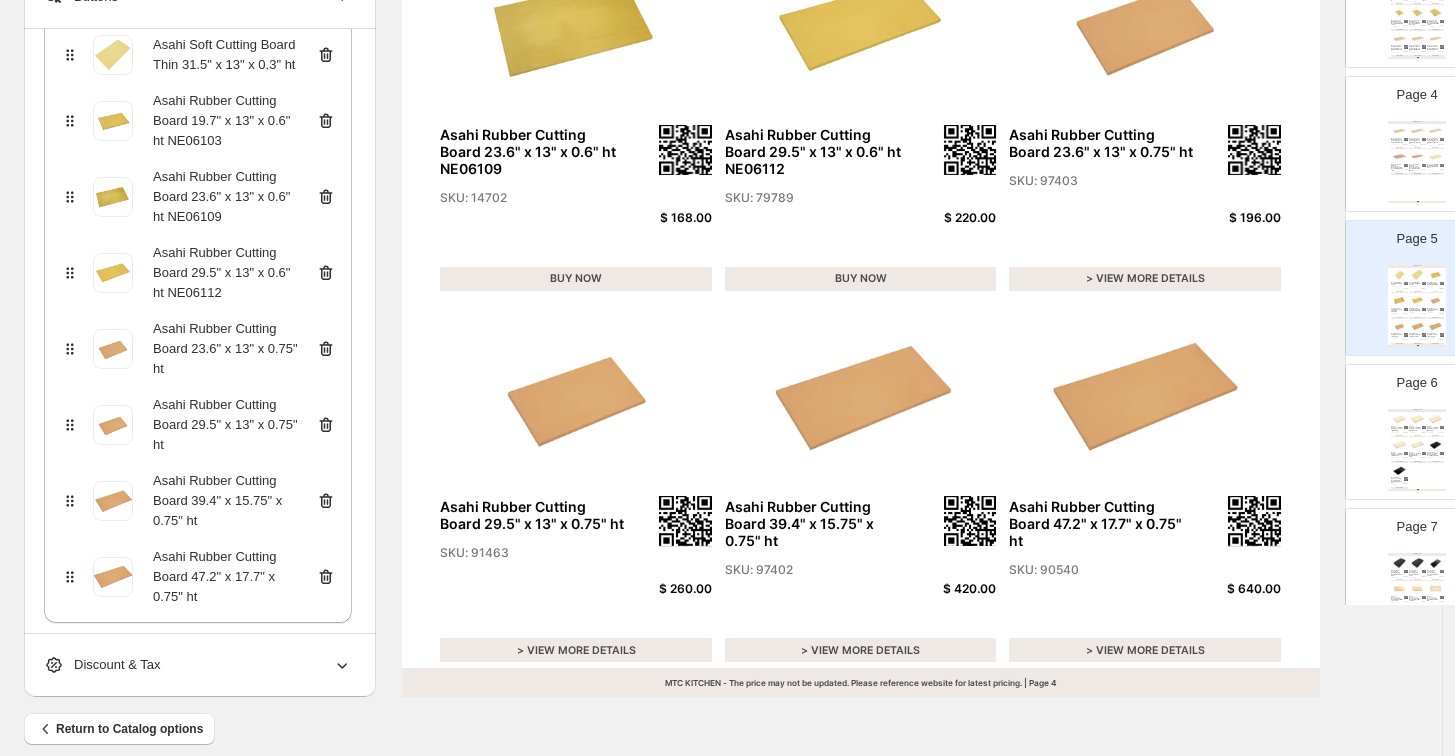 scroll, scrollTop: 248, scrollLeft: 0, axis: vertical 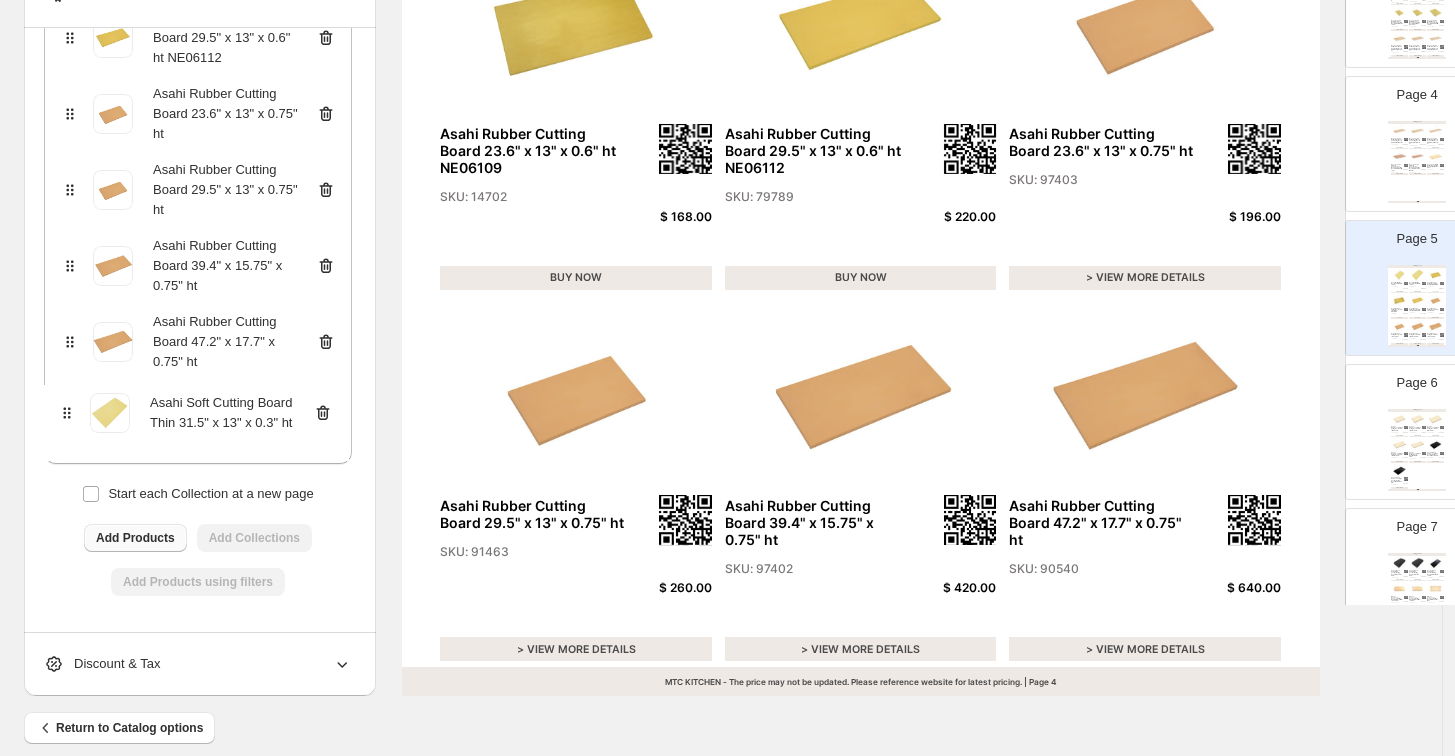 drag, startPoint x: 72, startPoint y: 100, endPoint x: 69, endPoint y: 428, distance: 328.01373 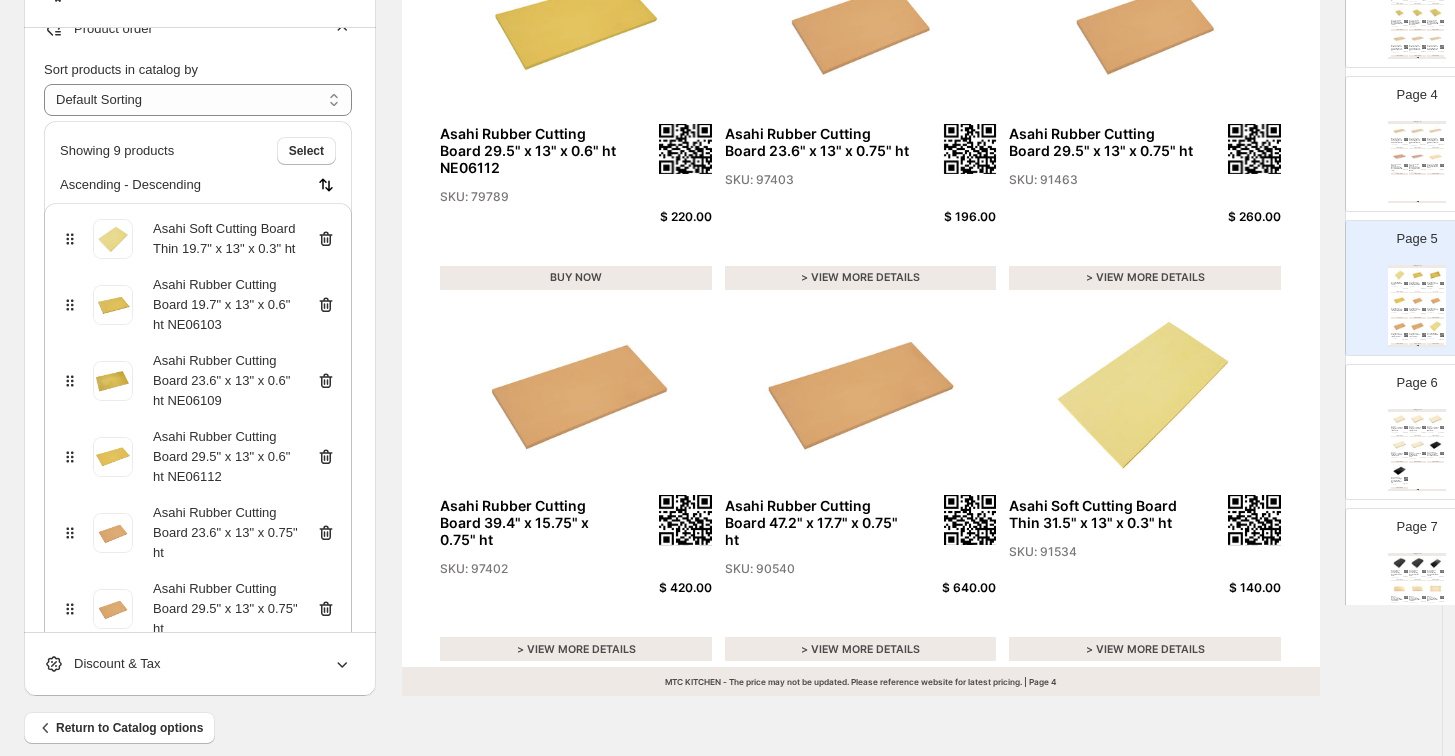 scroll, scrollTop: 16, scrollLeft: 0, axis: vertical 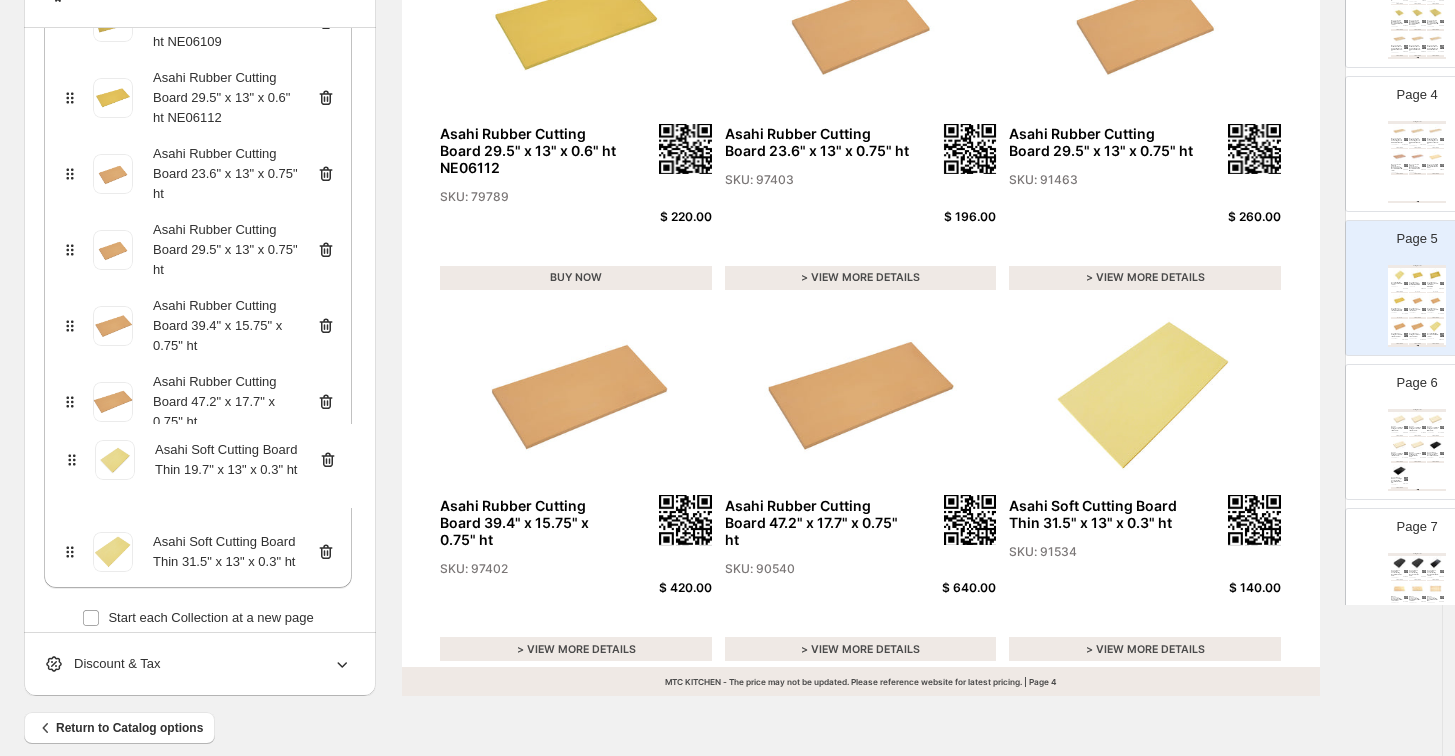 drag, startPoint x: 67, startPoint y: 254, endPoint x: 76, endPoint y: 471, distance: 217.18655 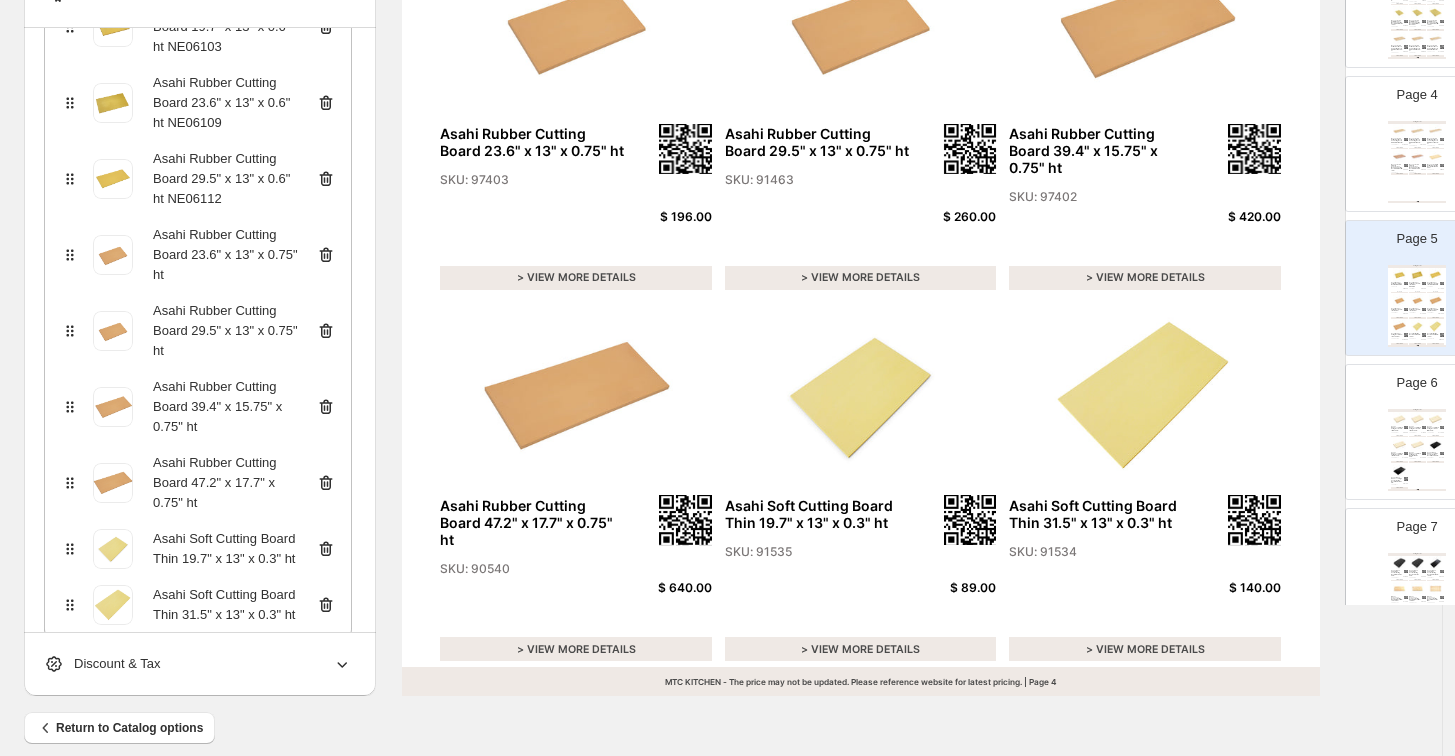 scroll, scrollTop: 214, scrollLeft: 0, axis: vertical 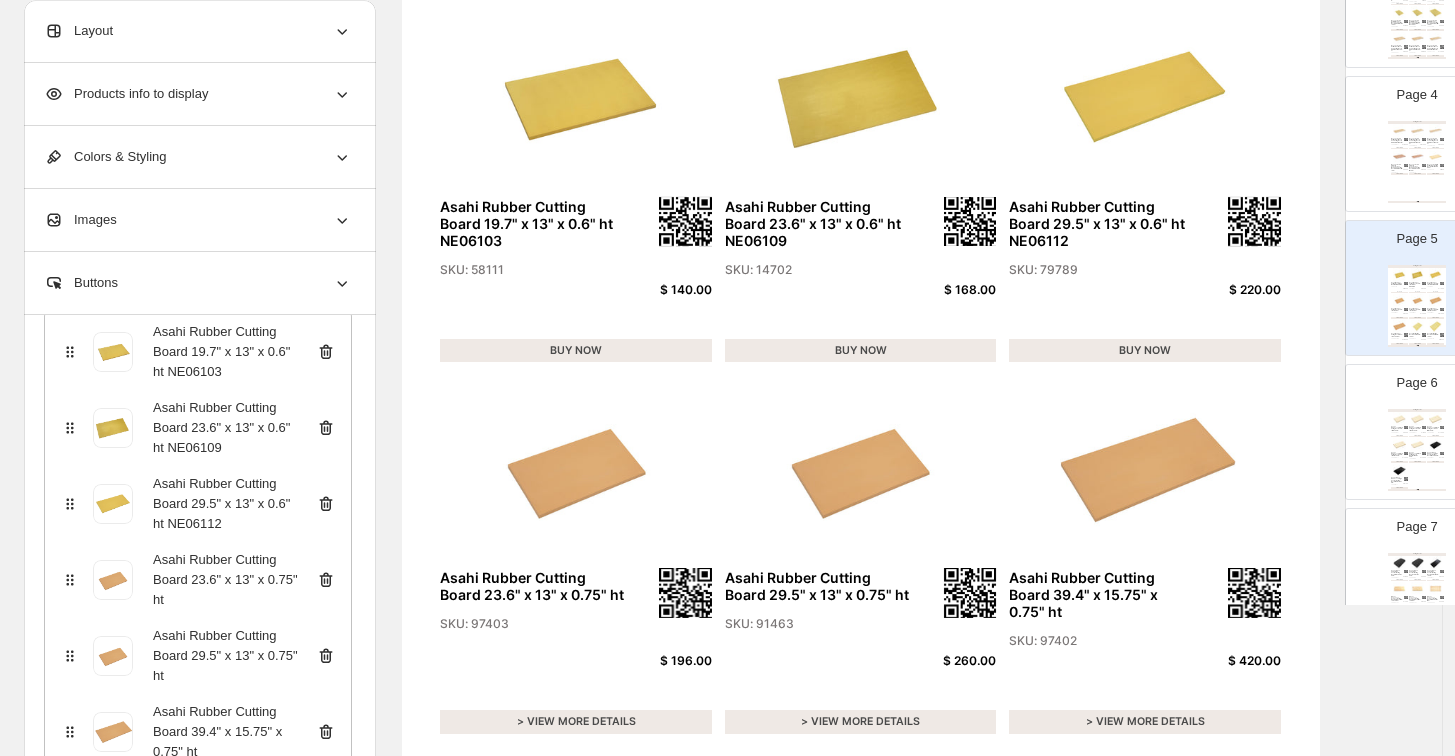click at bounding box center (861, 469) 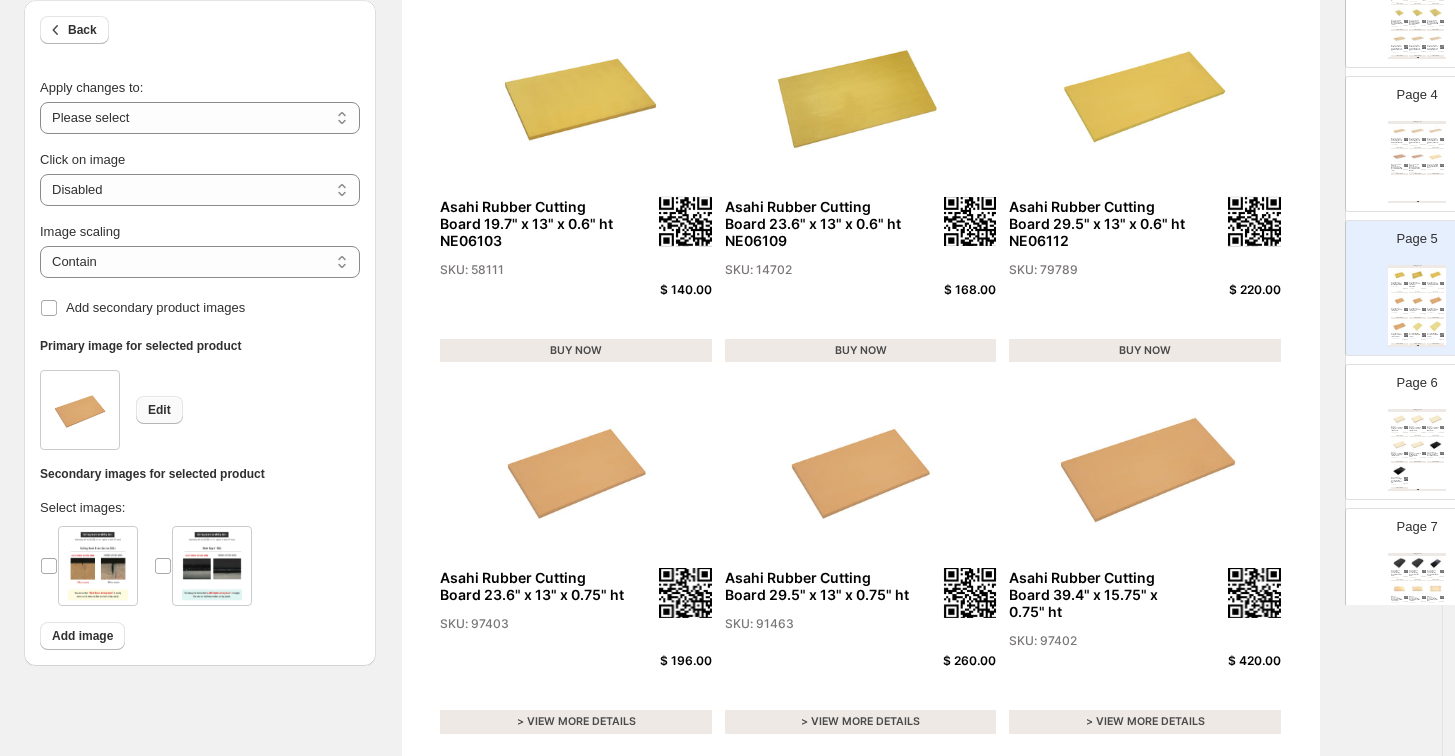 click on "Edit" at bounding box center (159, 410) 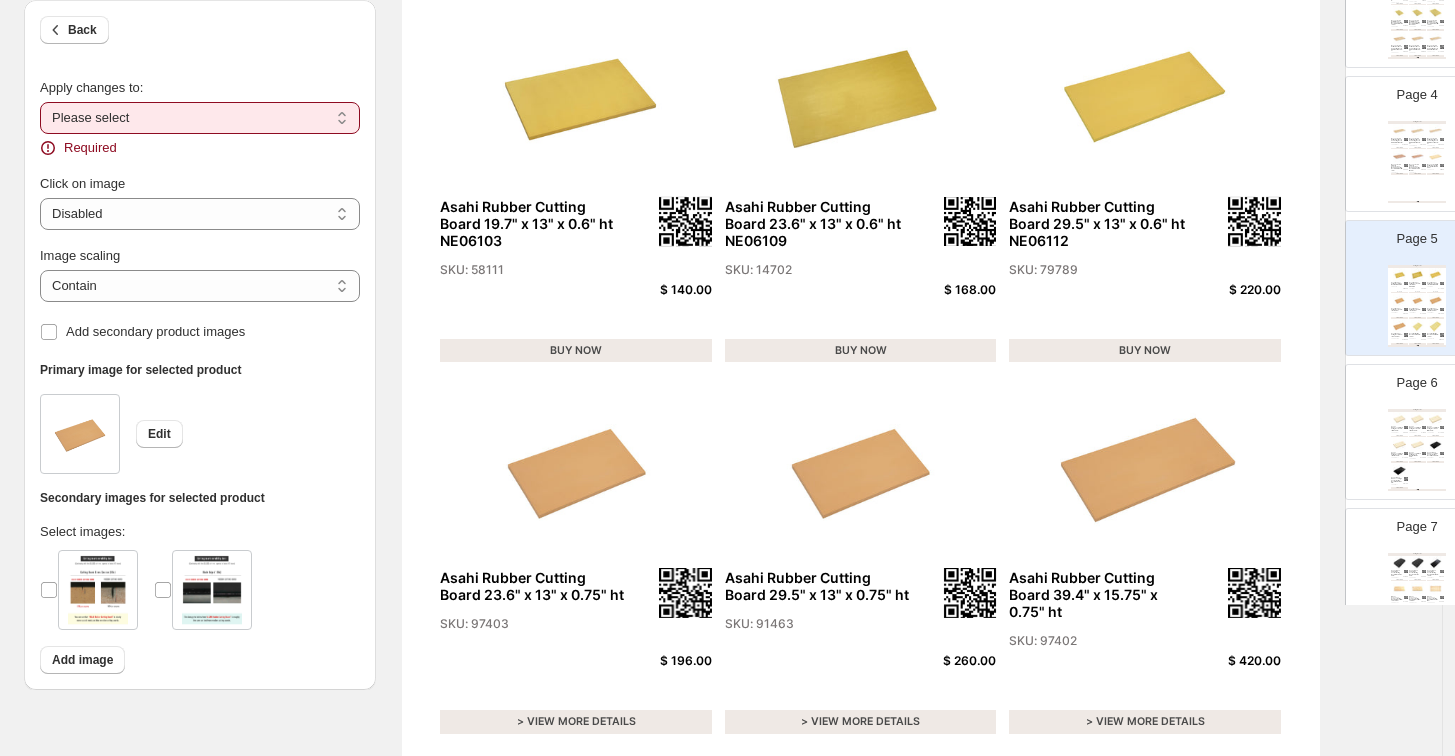 click on "**********" at bounding box center (200, 118) 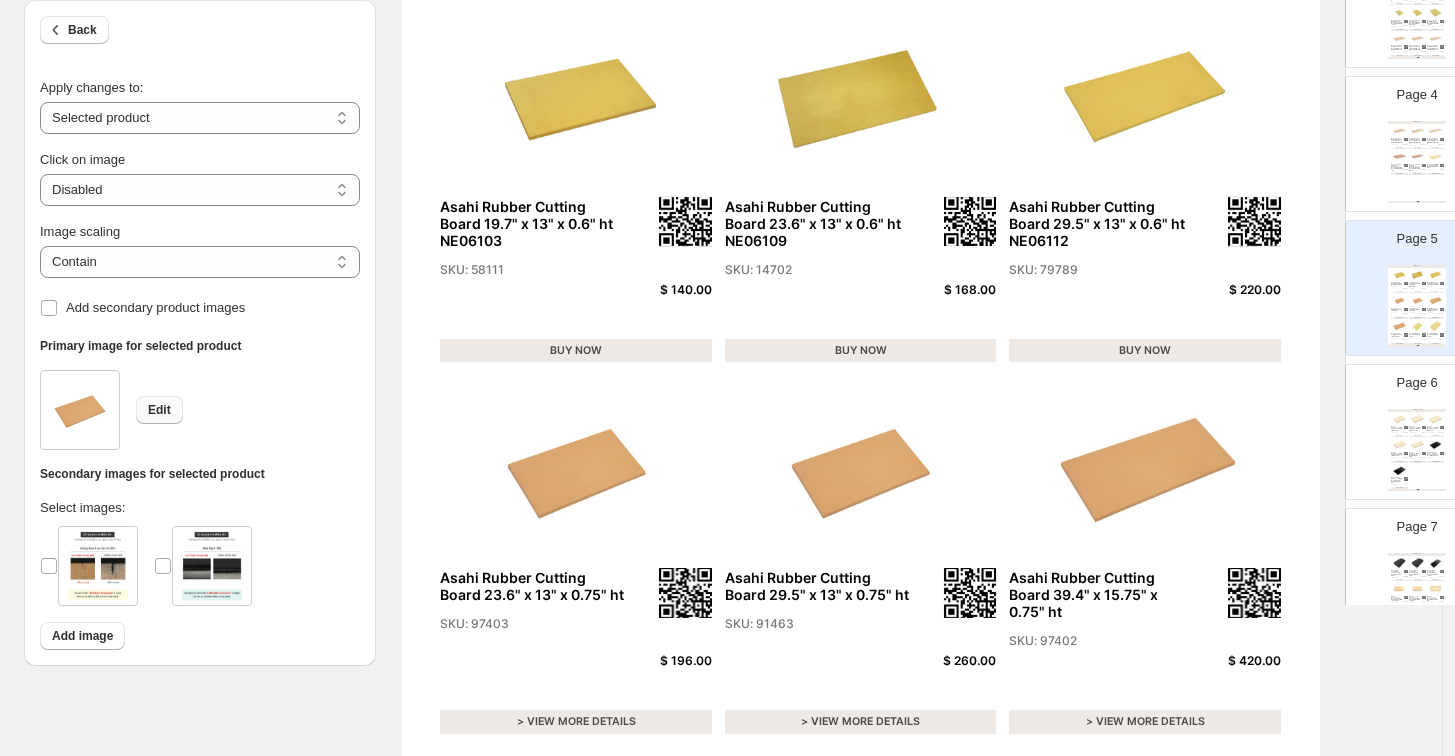 click on "Edit" at bounding box center [159, 410] 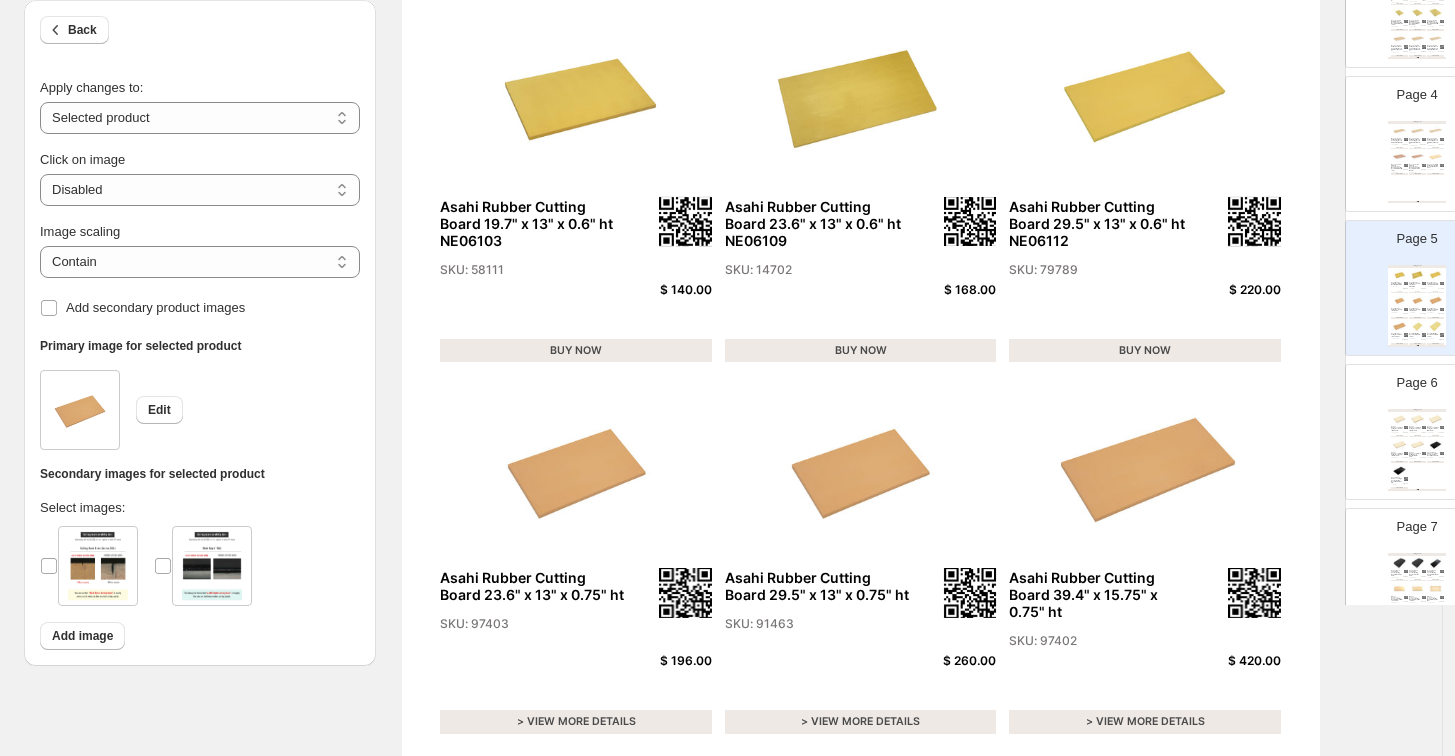 click on "BUY NOW" at bounding box center [576, 351] 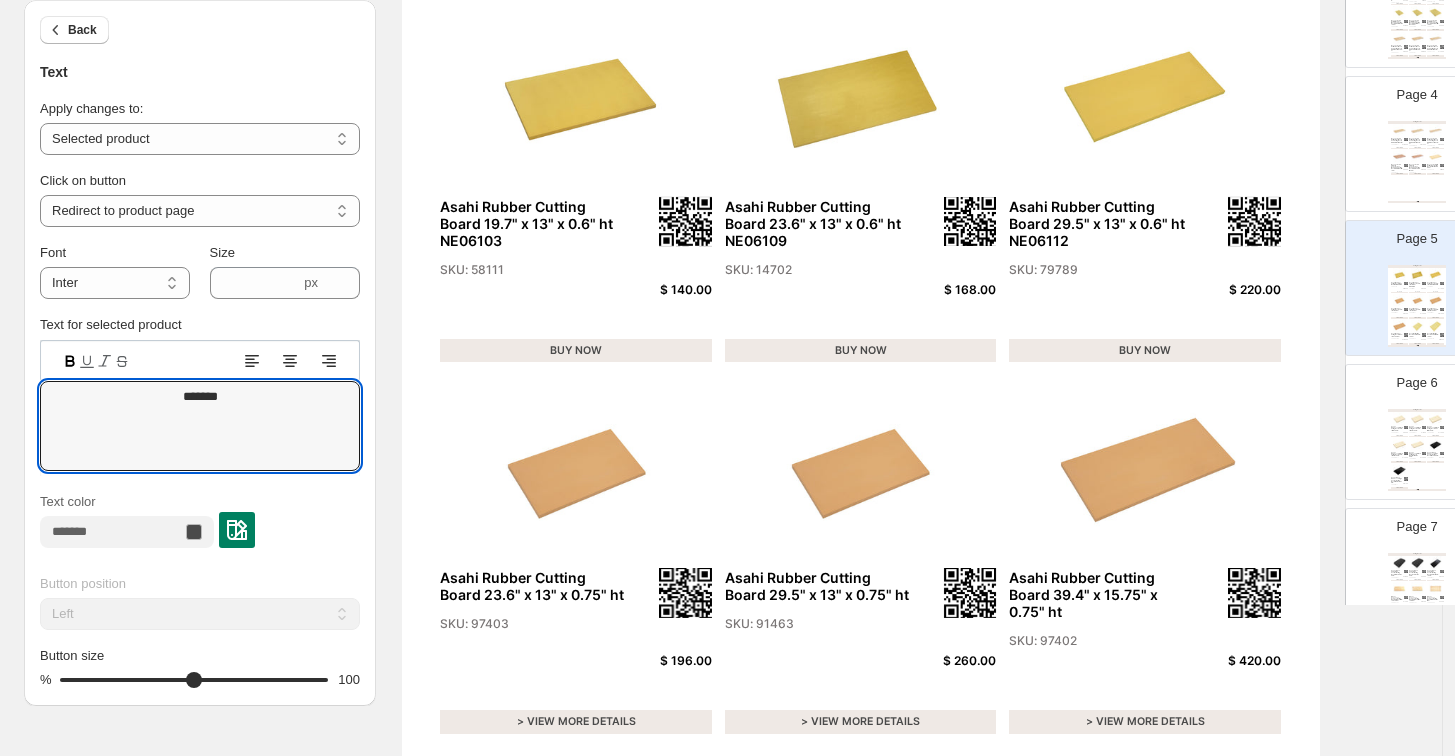 drag, startPoint x: 245, startPoint y: 393, endPoint x: 120, endPoint y: 376, distance: 126.1507 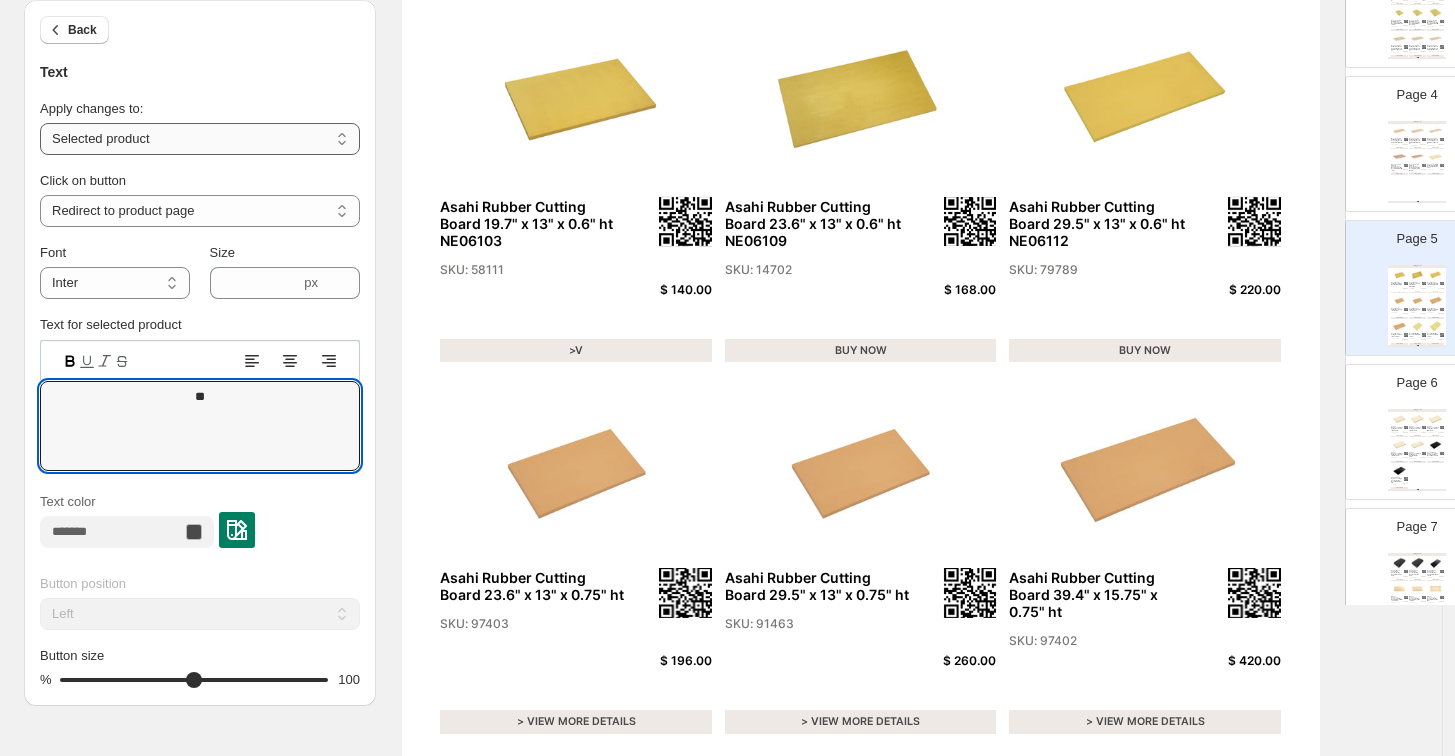 type on "**" 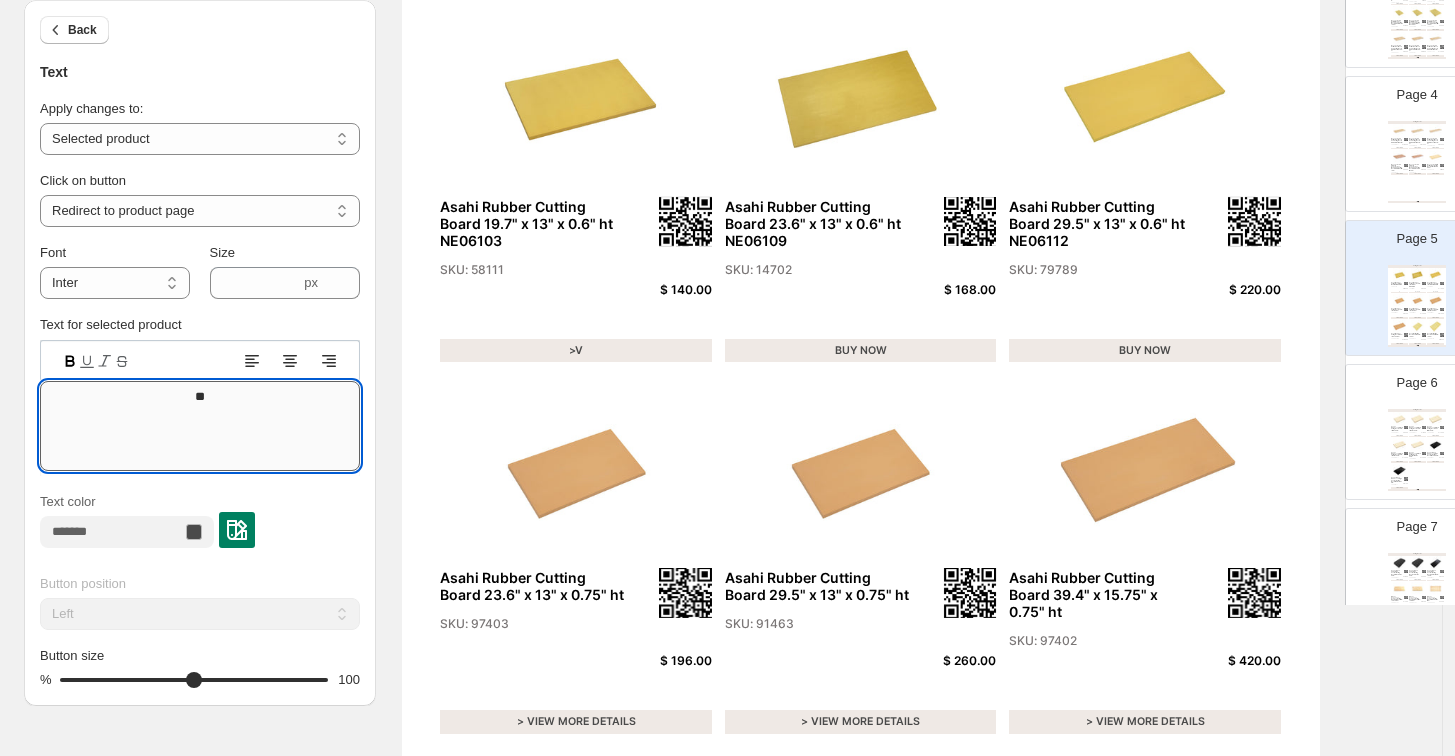 click on "**" at bounding box center (200, 426) 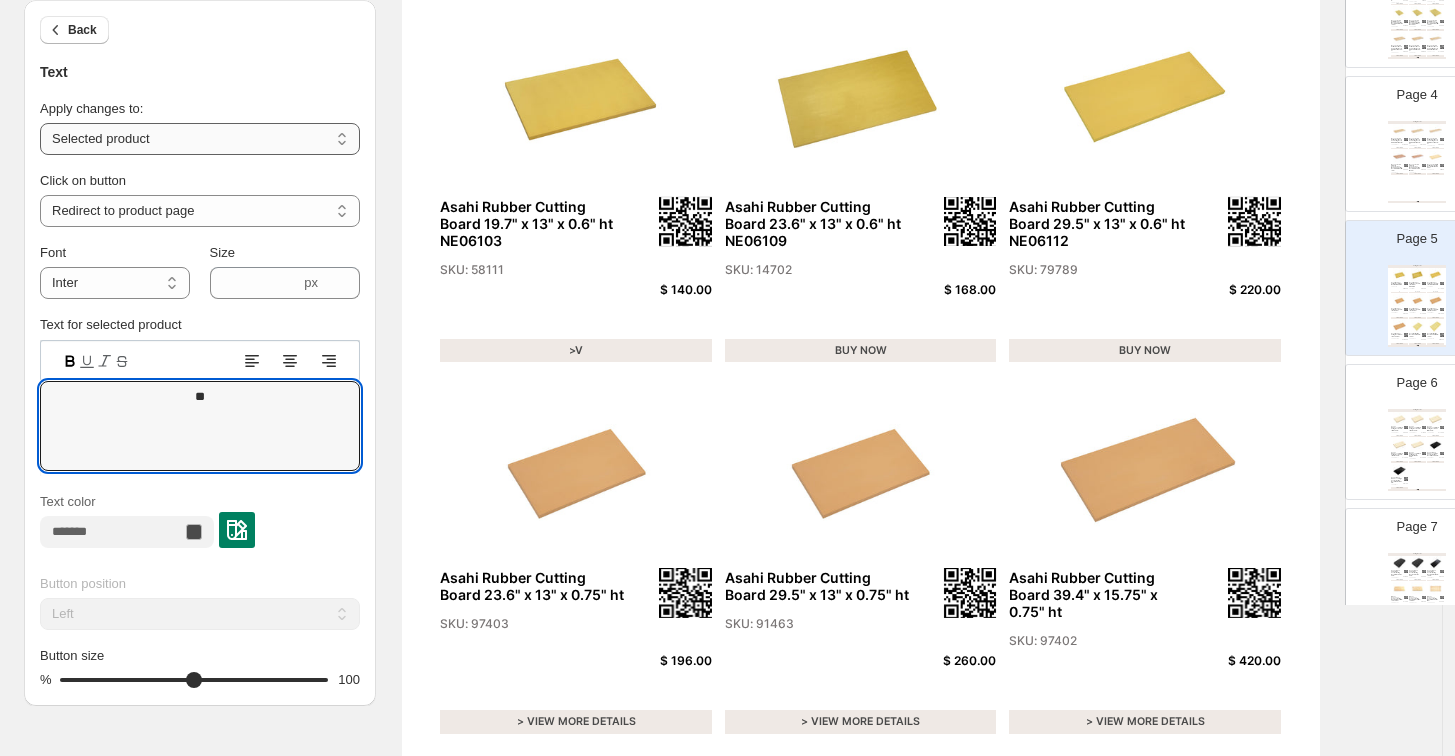 click on "**********" at bounding box center (200, 139) 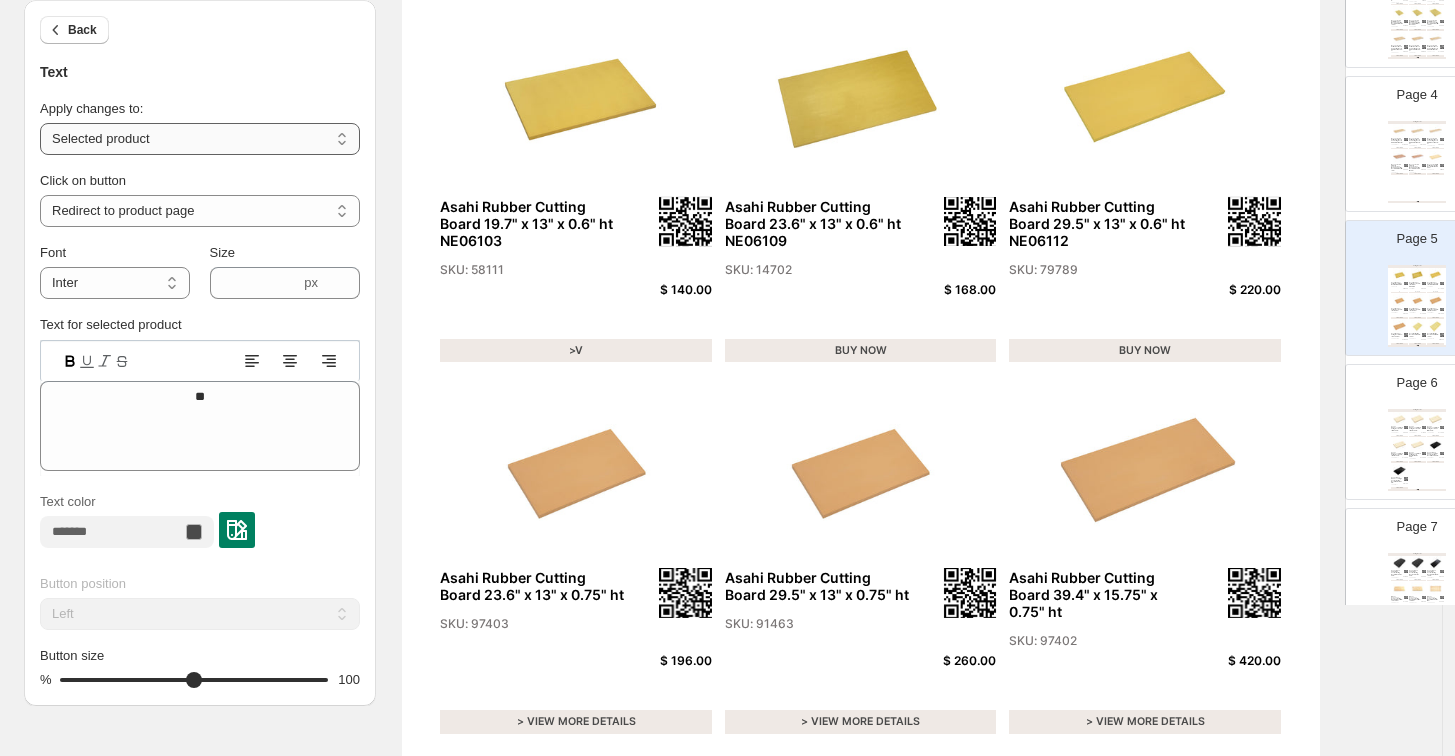 select on "**********" 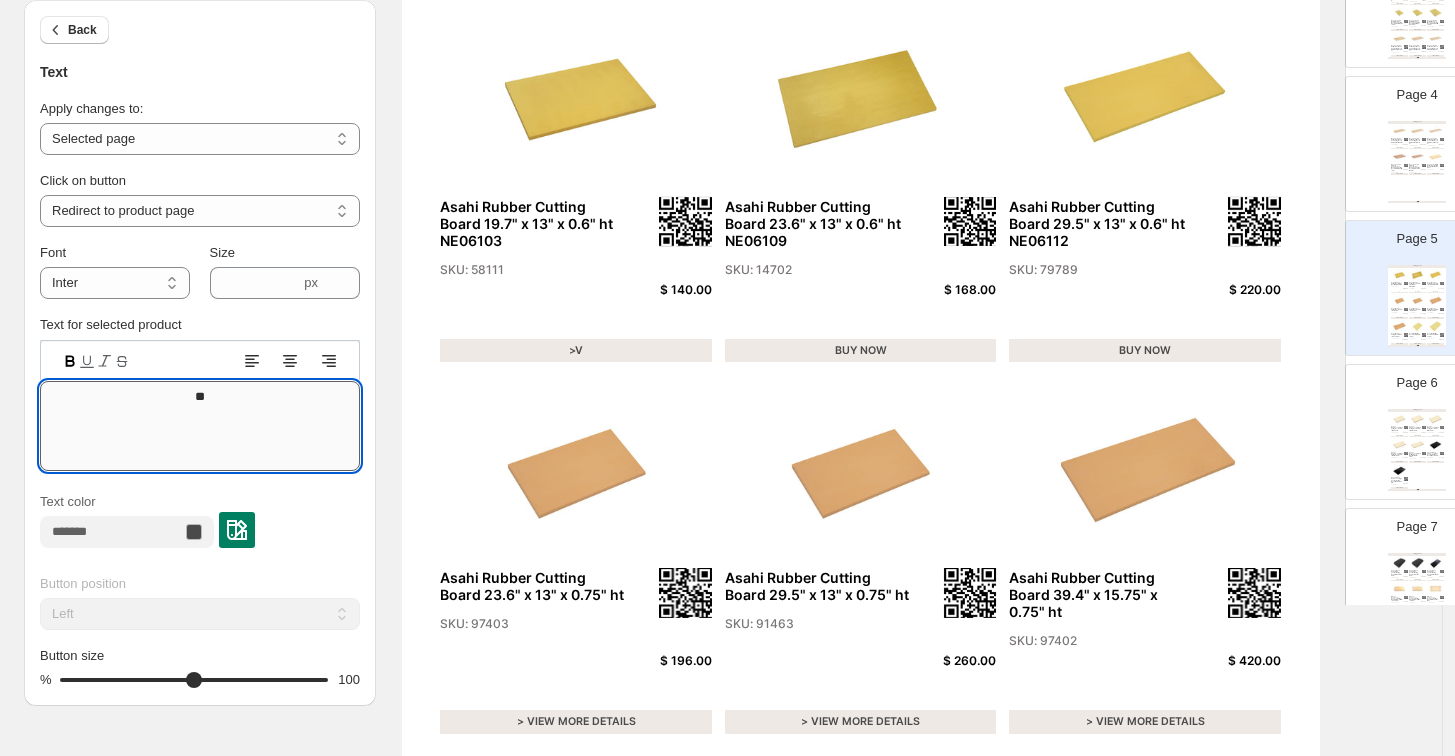 click on "**" at bounding box center [200, 426] 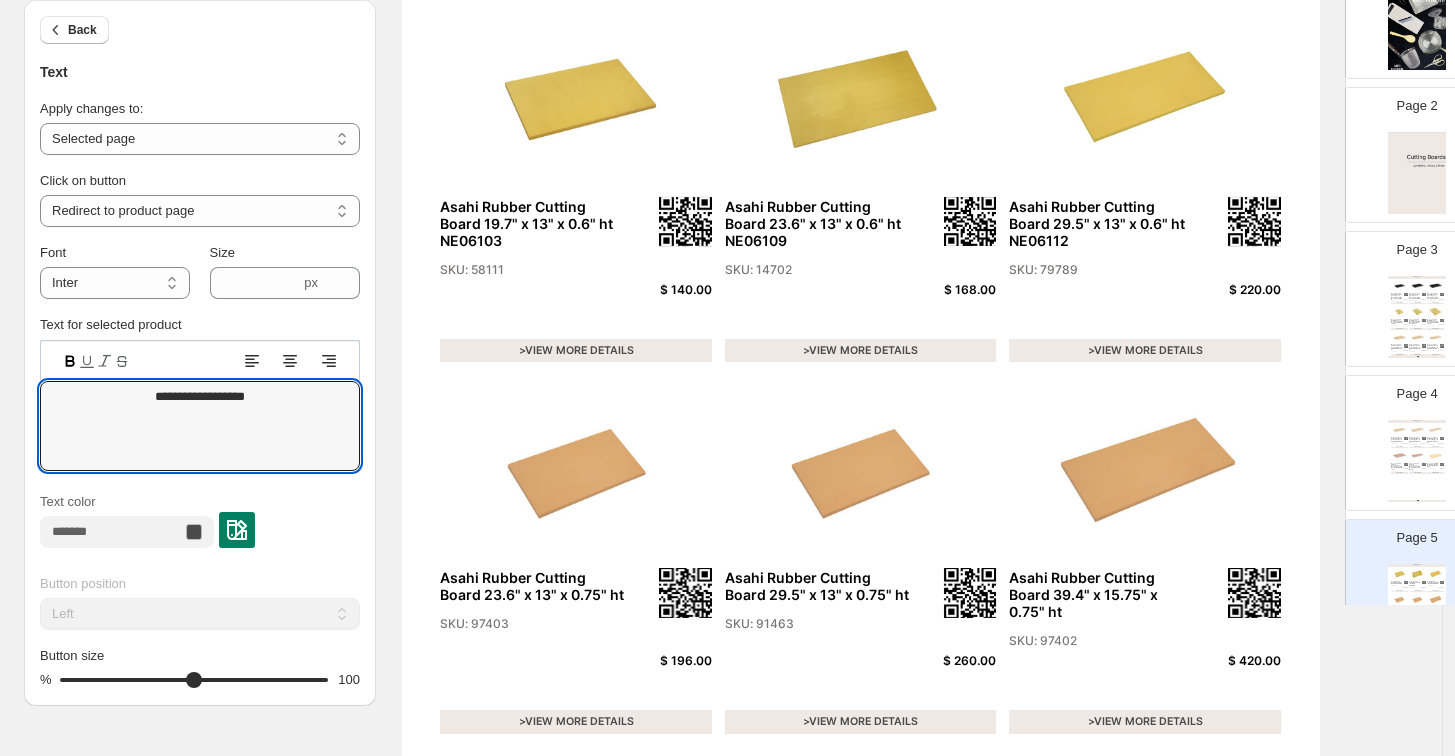 scroll, scrollTop: 111, scrollLeft: 0, axis: vertical 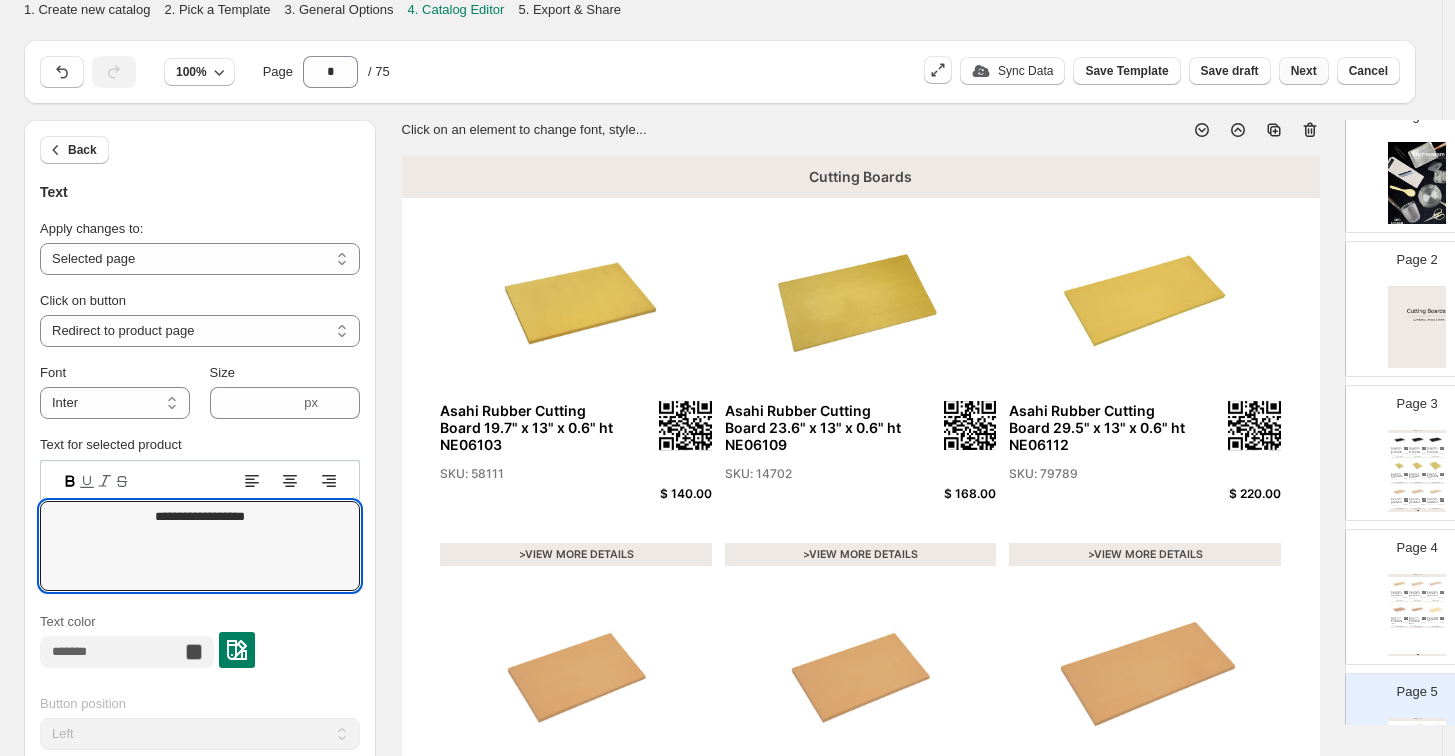 type on "**********" 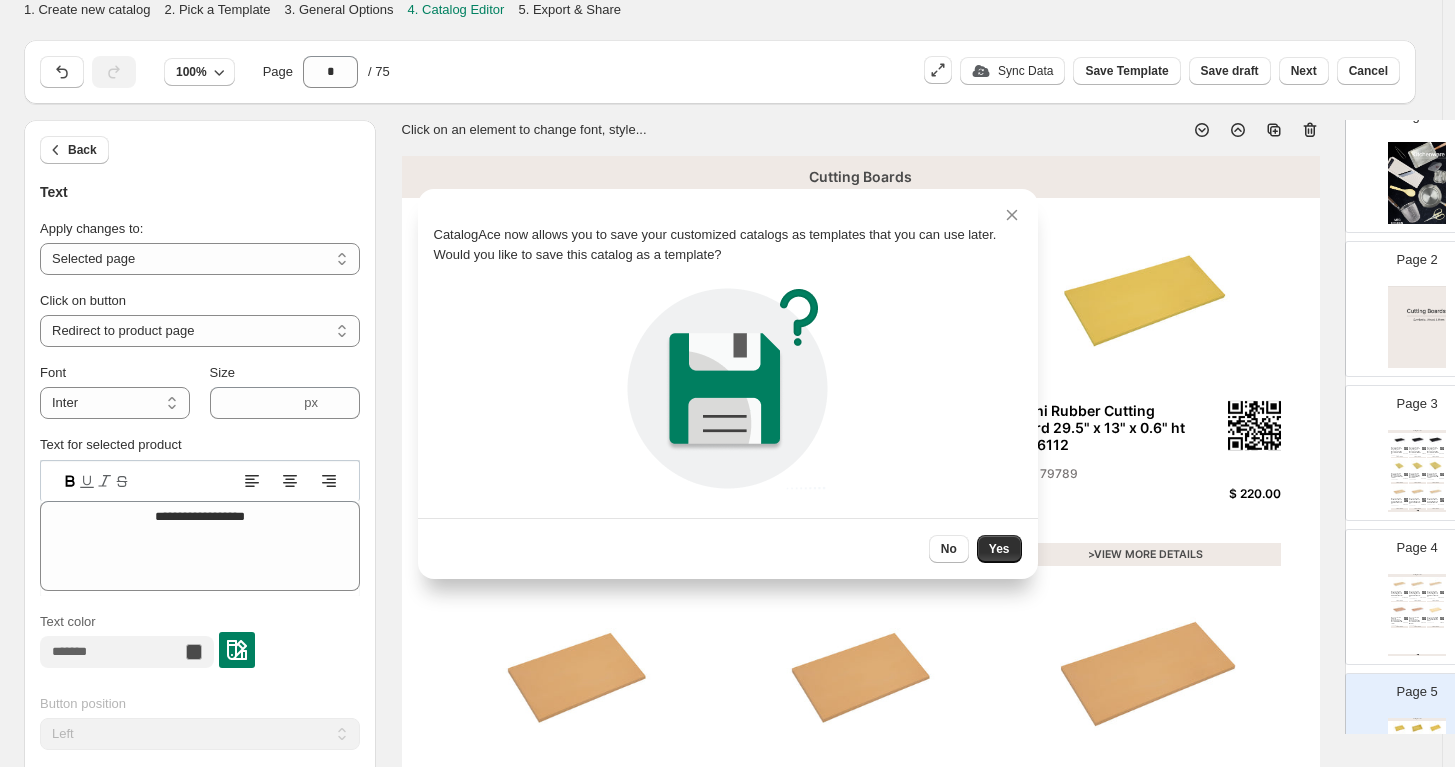 click on "No" at bounding box center (949, 549) 